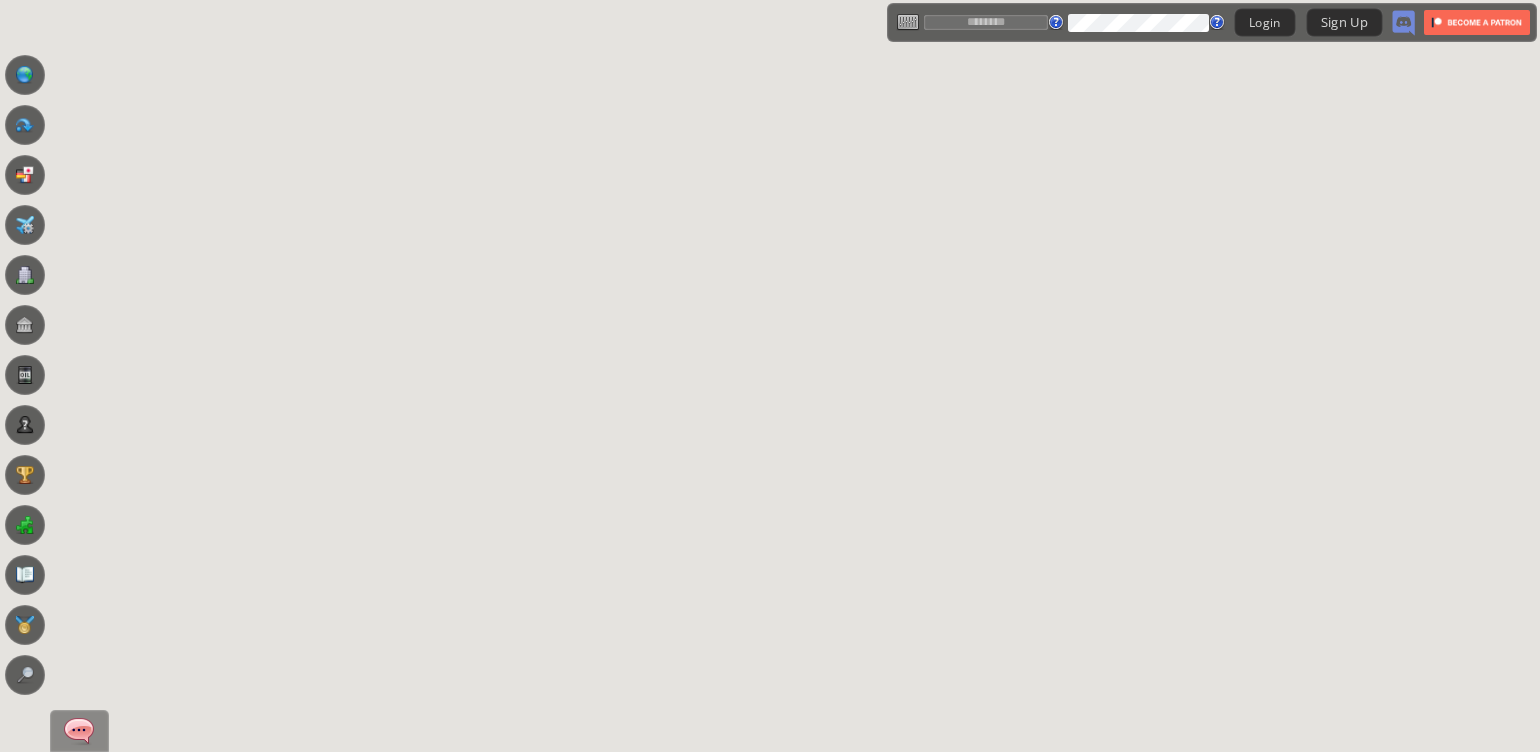 scroll, scrollTop: 0, scrollLeft: 0, axis: both 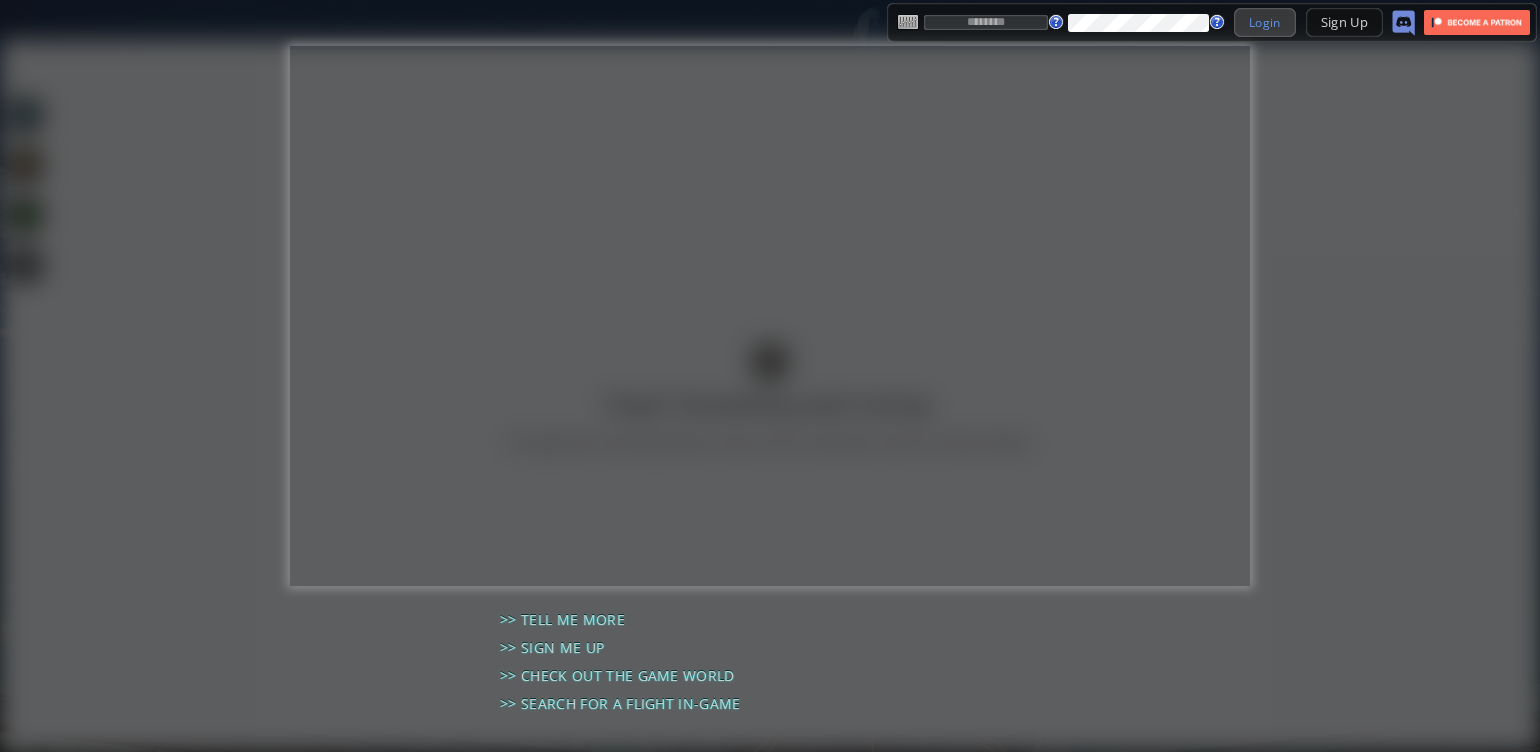 type on "**********" 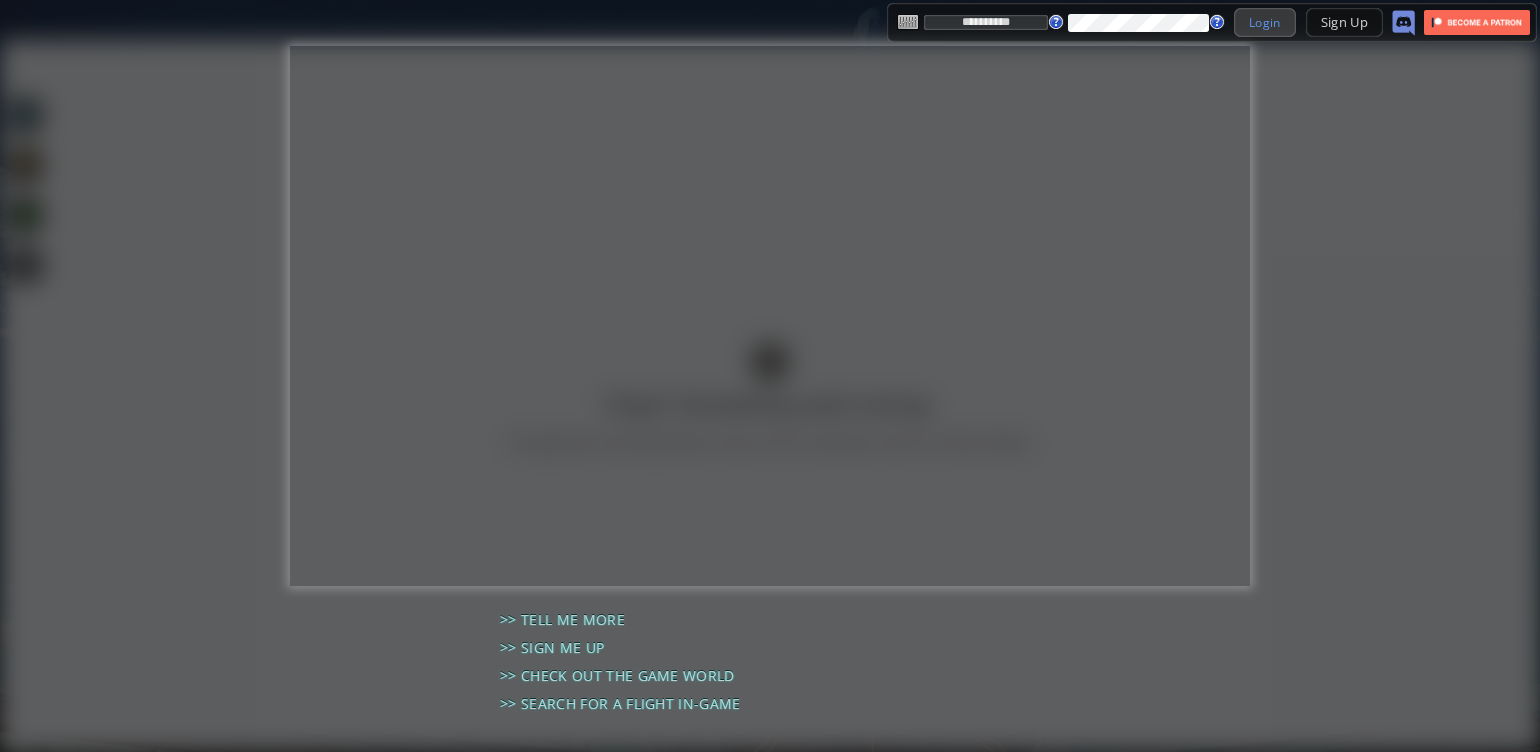 click on "Login" at bounding box center [1265, 22] 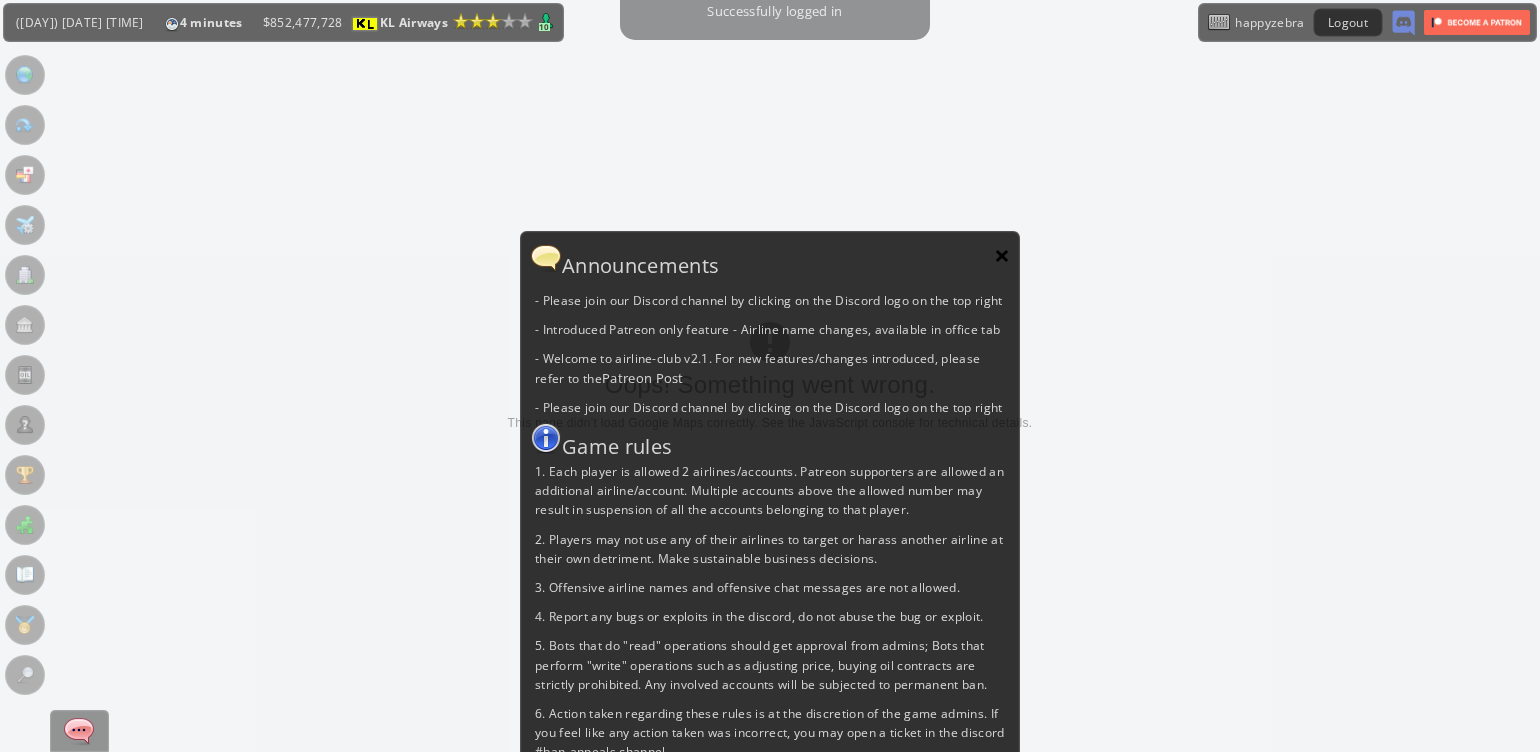 click on "×" at bounding box center (1002, 255) 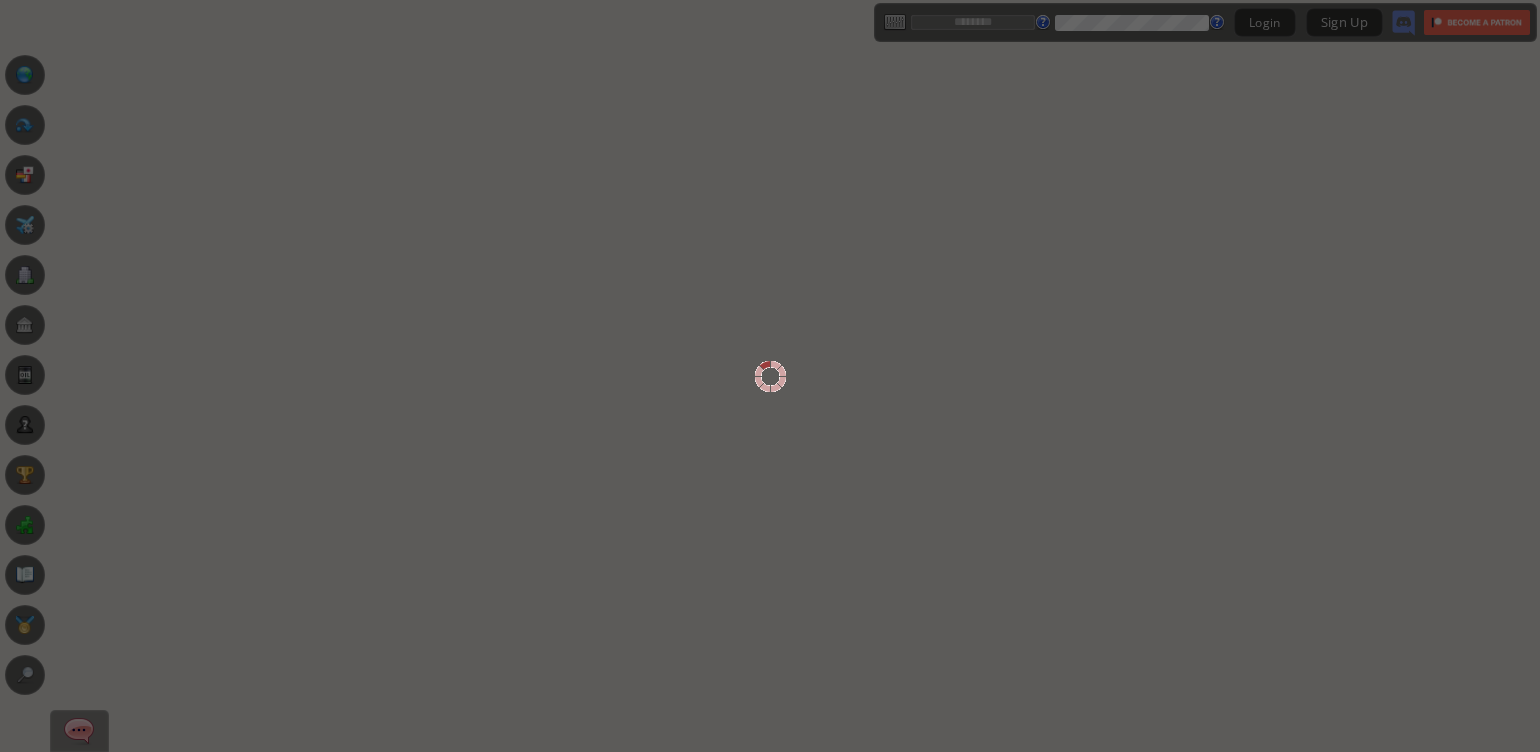 scroll, scrollTop: 0, scrollLeft: 0, axis: both 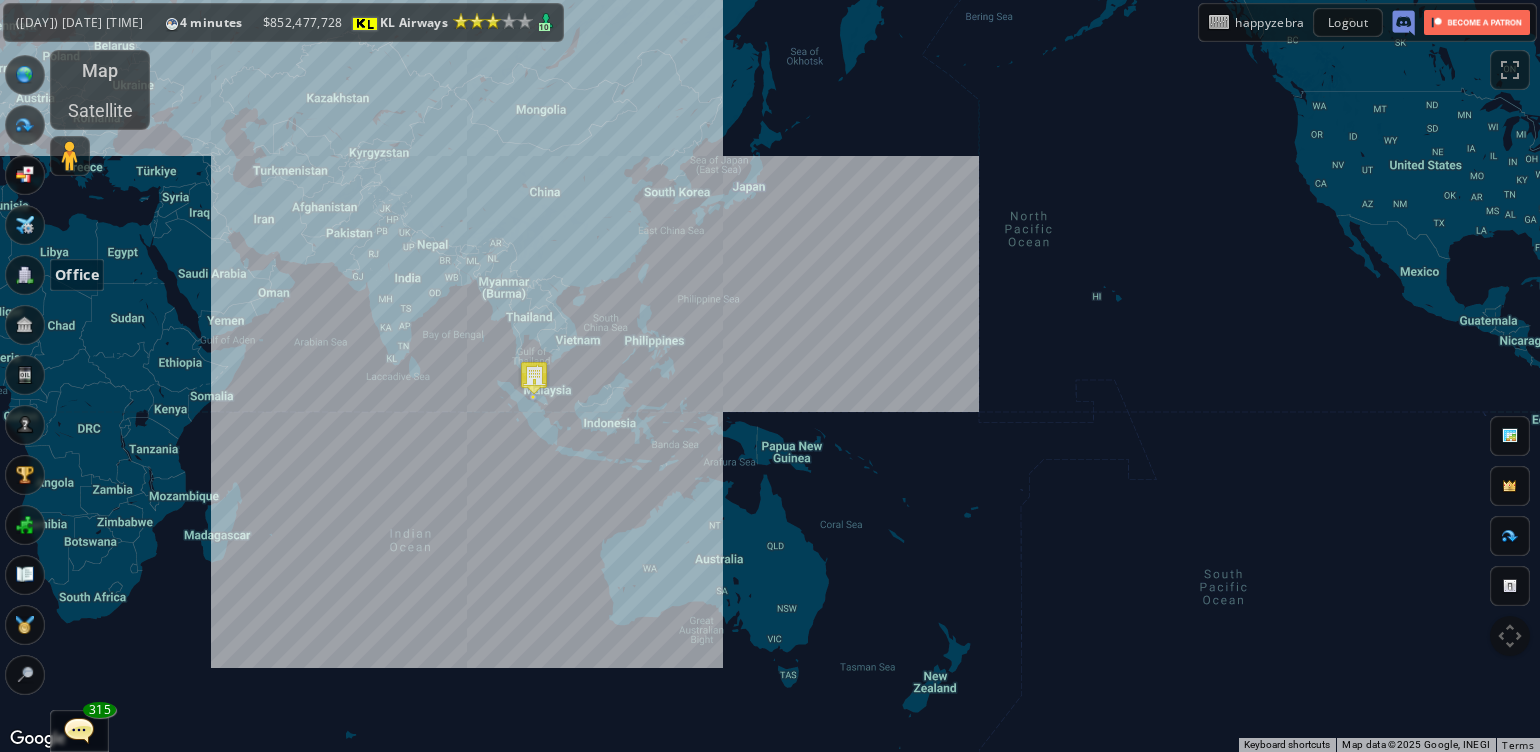 click at bounding box center (25, 275) 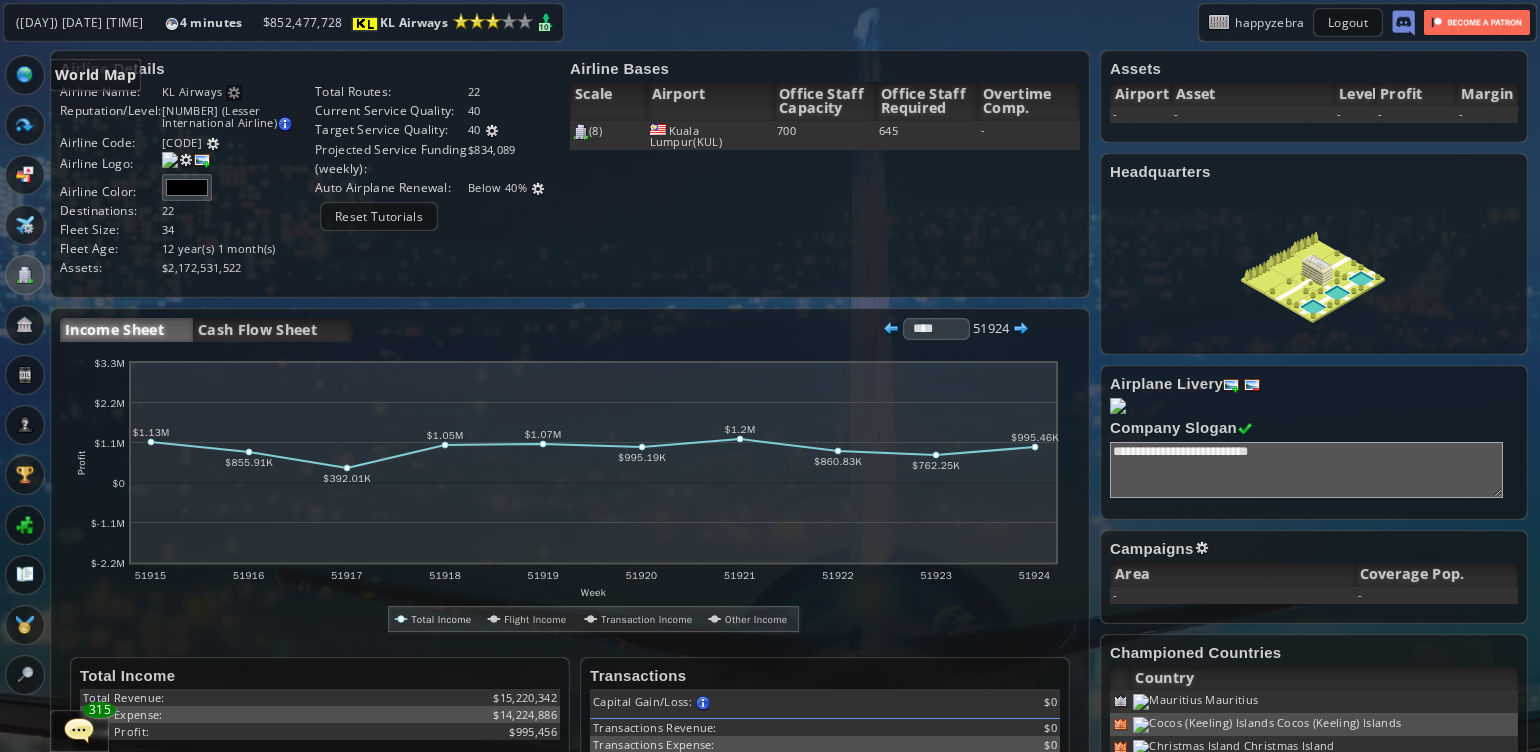 click at bounding box center [25, 75] 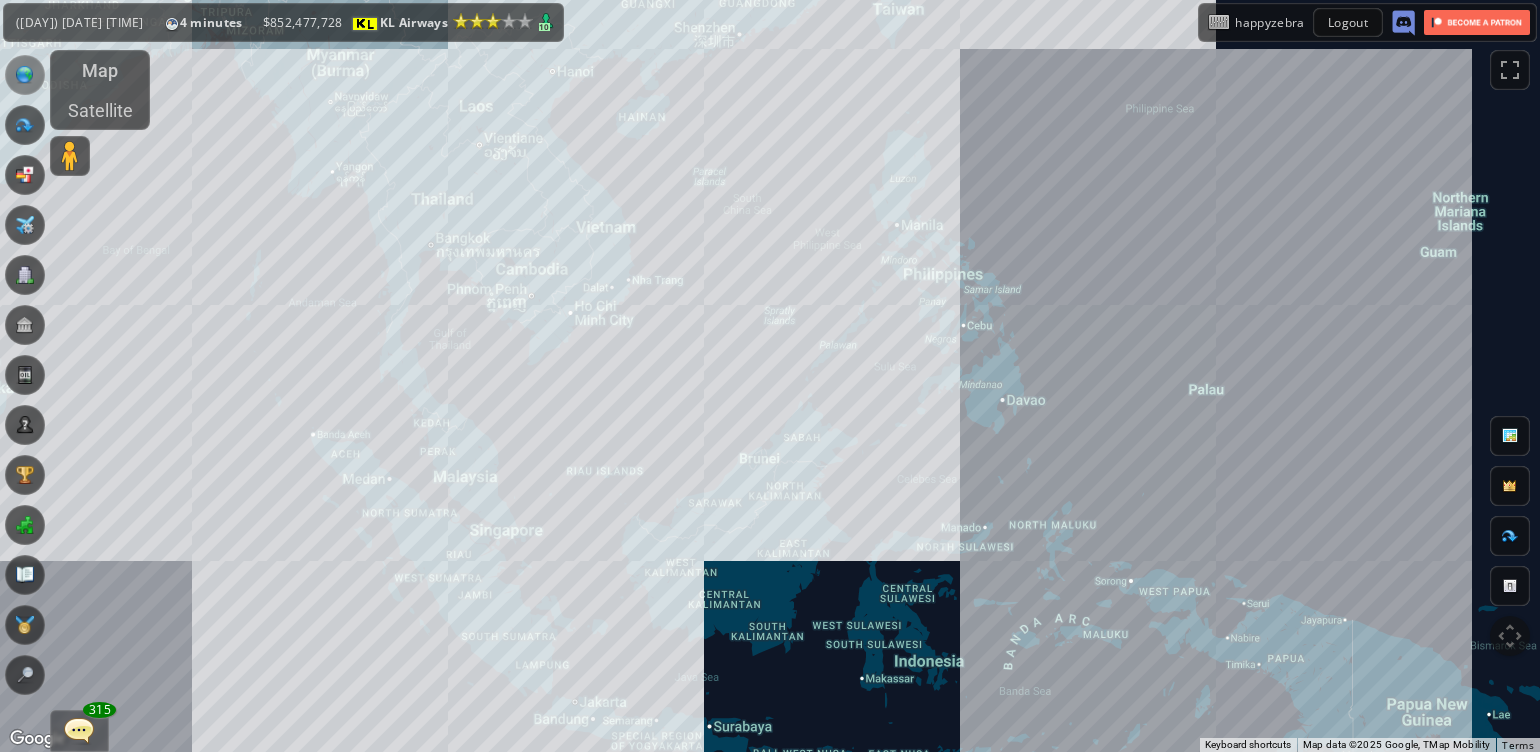 click on "To navigate, press the arrow keys." at bounding box center [770, 376] 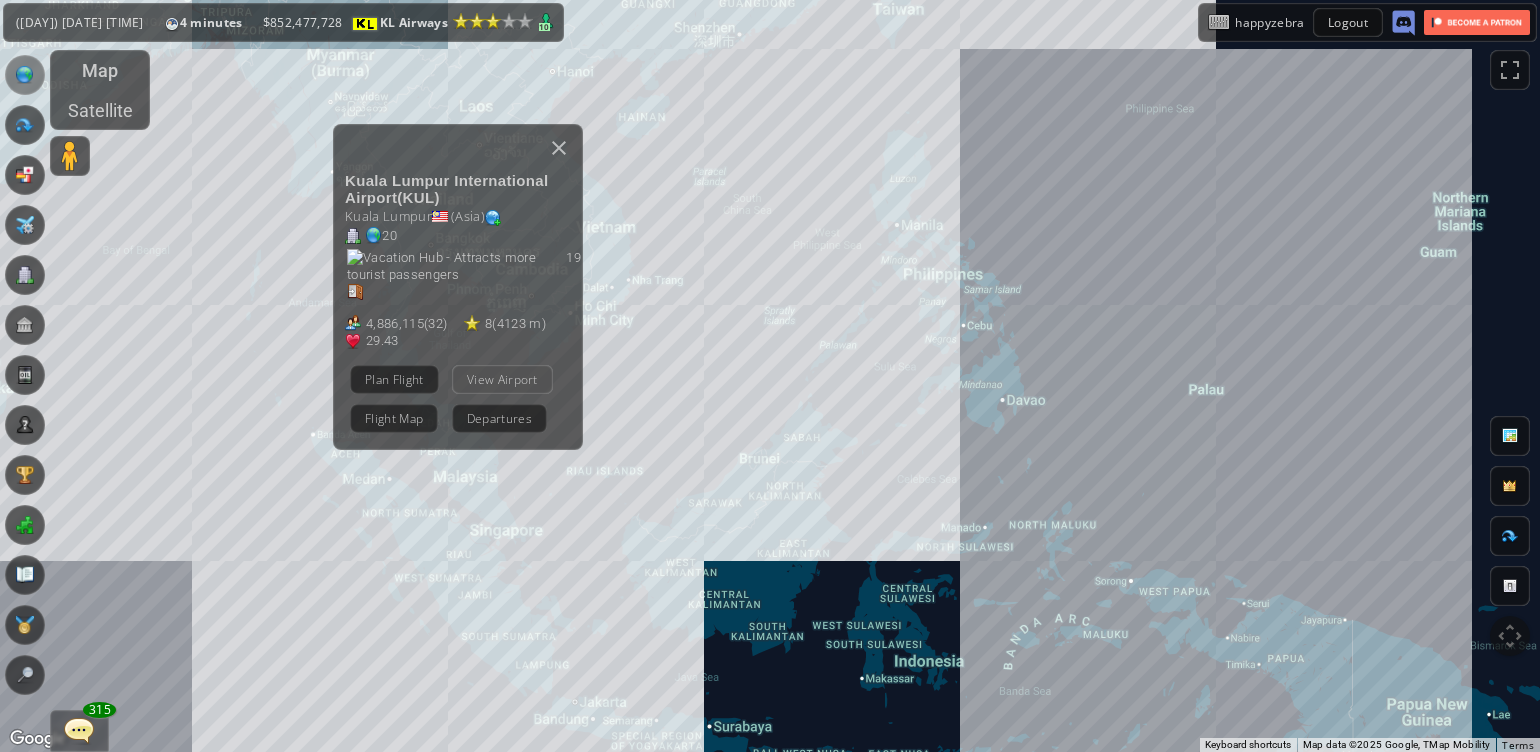 click on "View Airport" at bounding box center (502, 379) 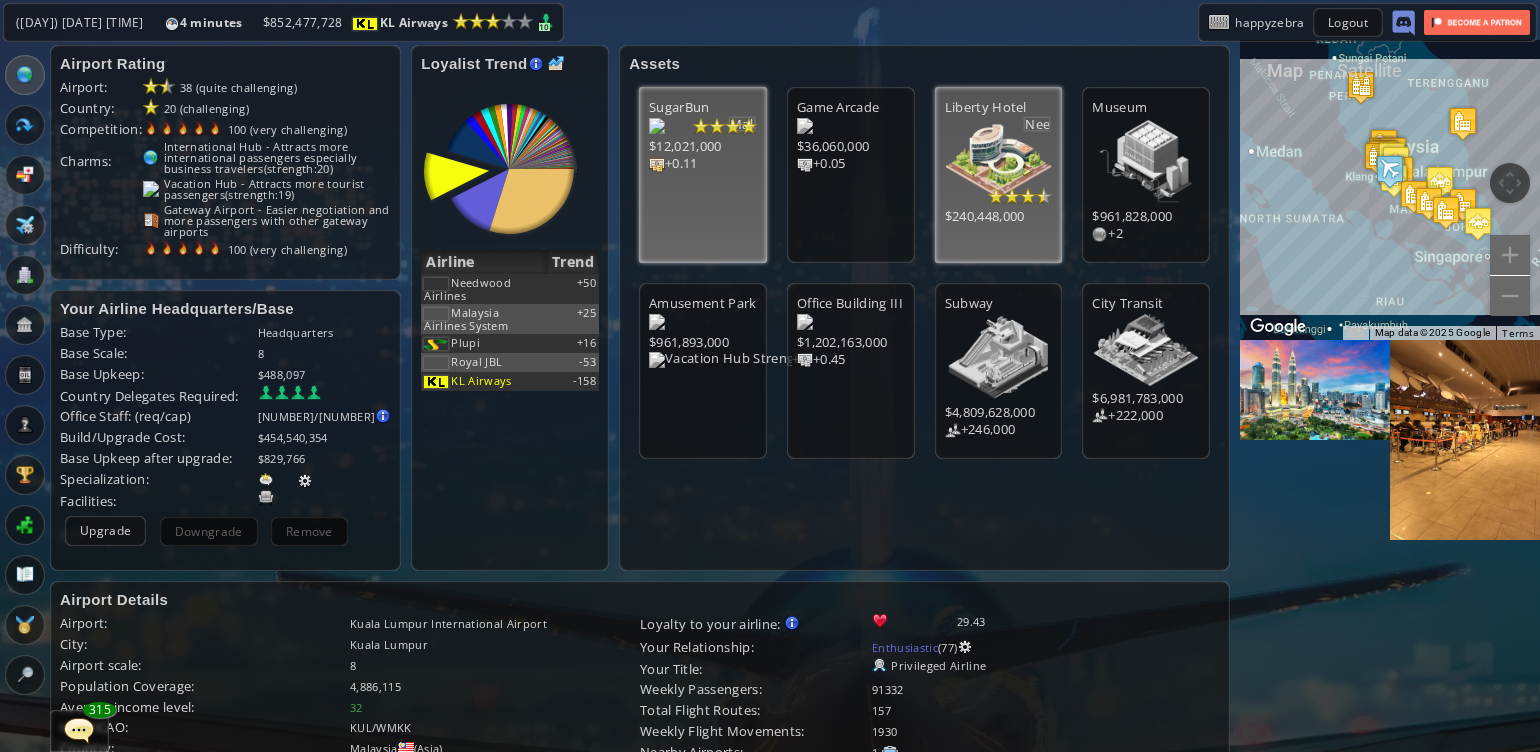 click at bounding box center (7, 376) 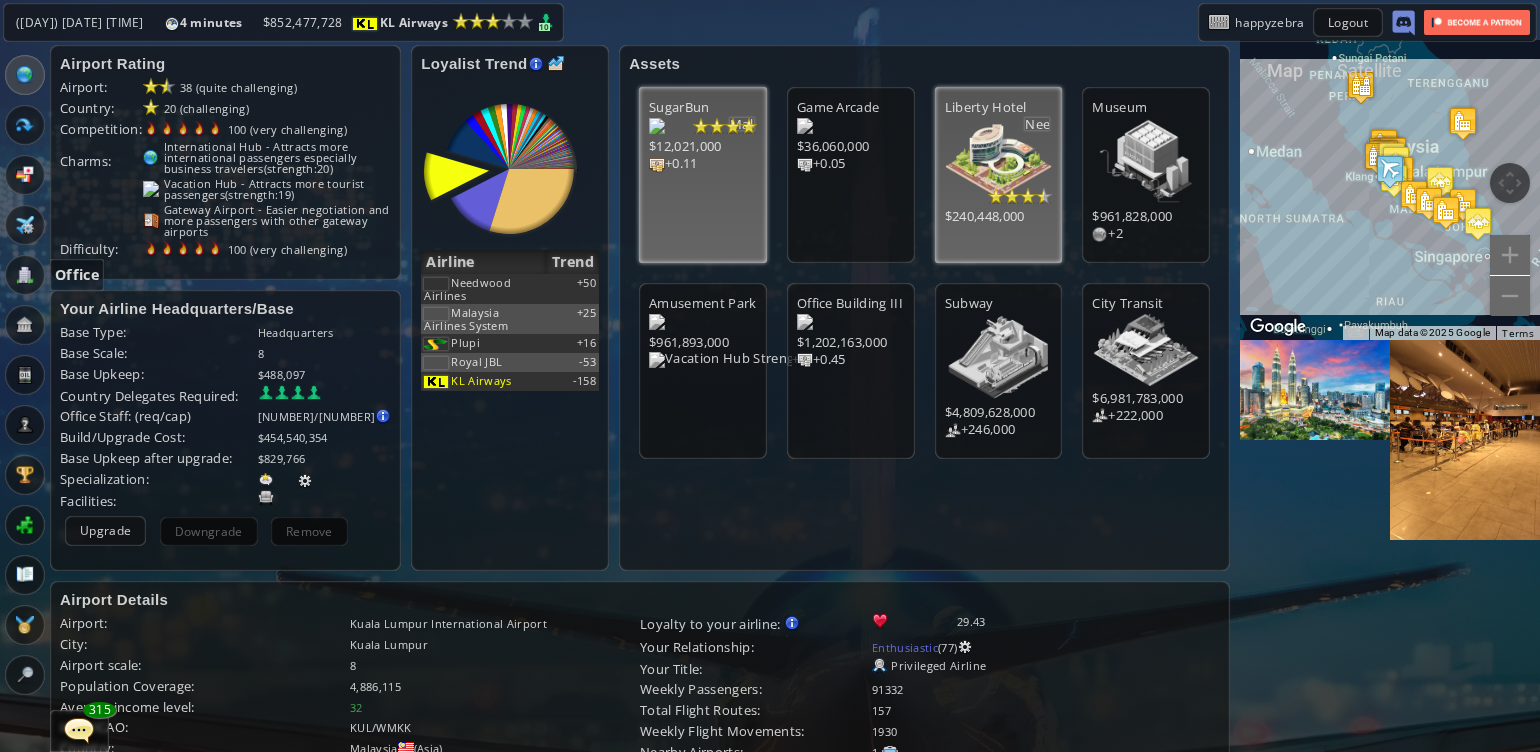 click at bounding box center (25, 275) 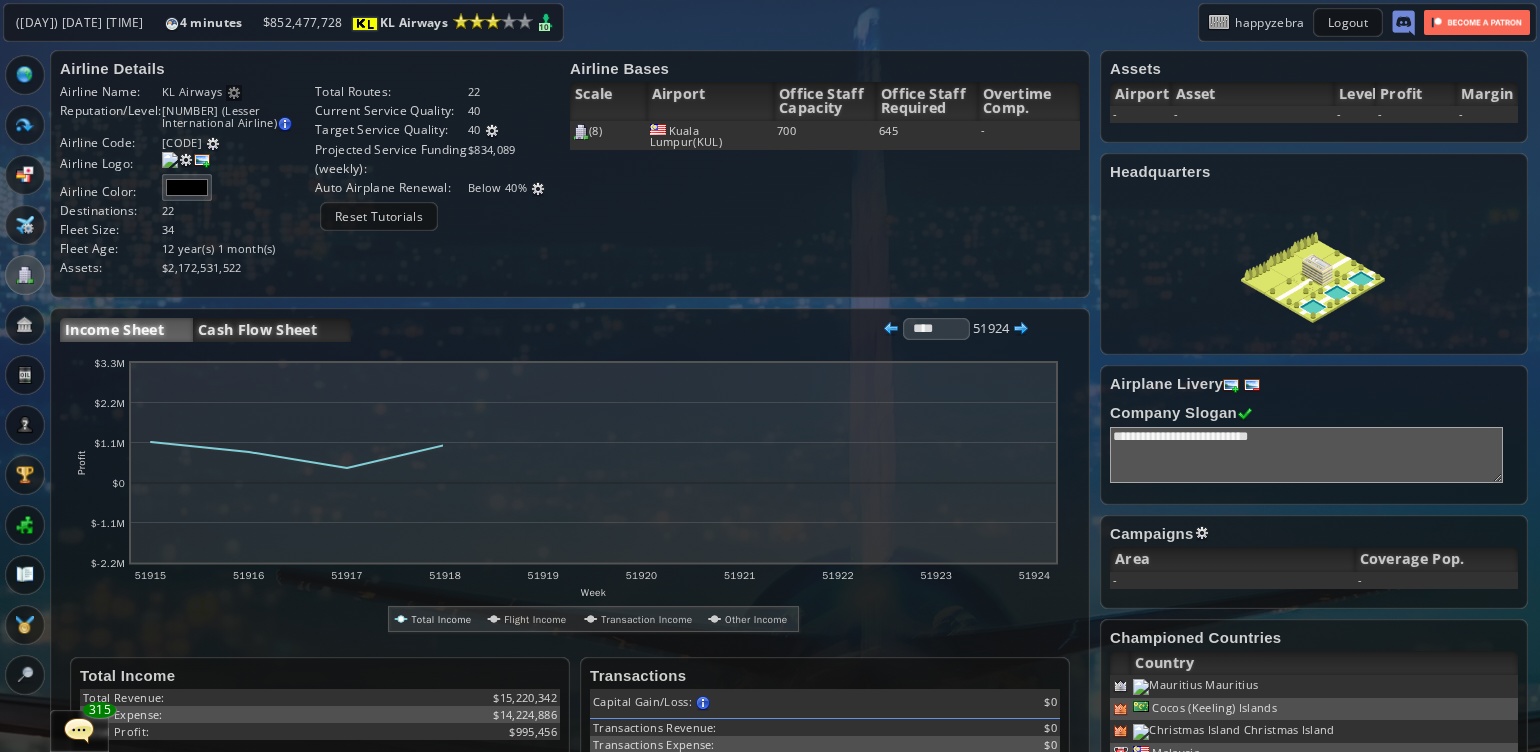 click on "Cash Flow Sheet" at bounding box center (272, 330) 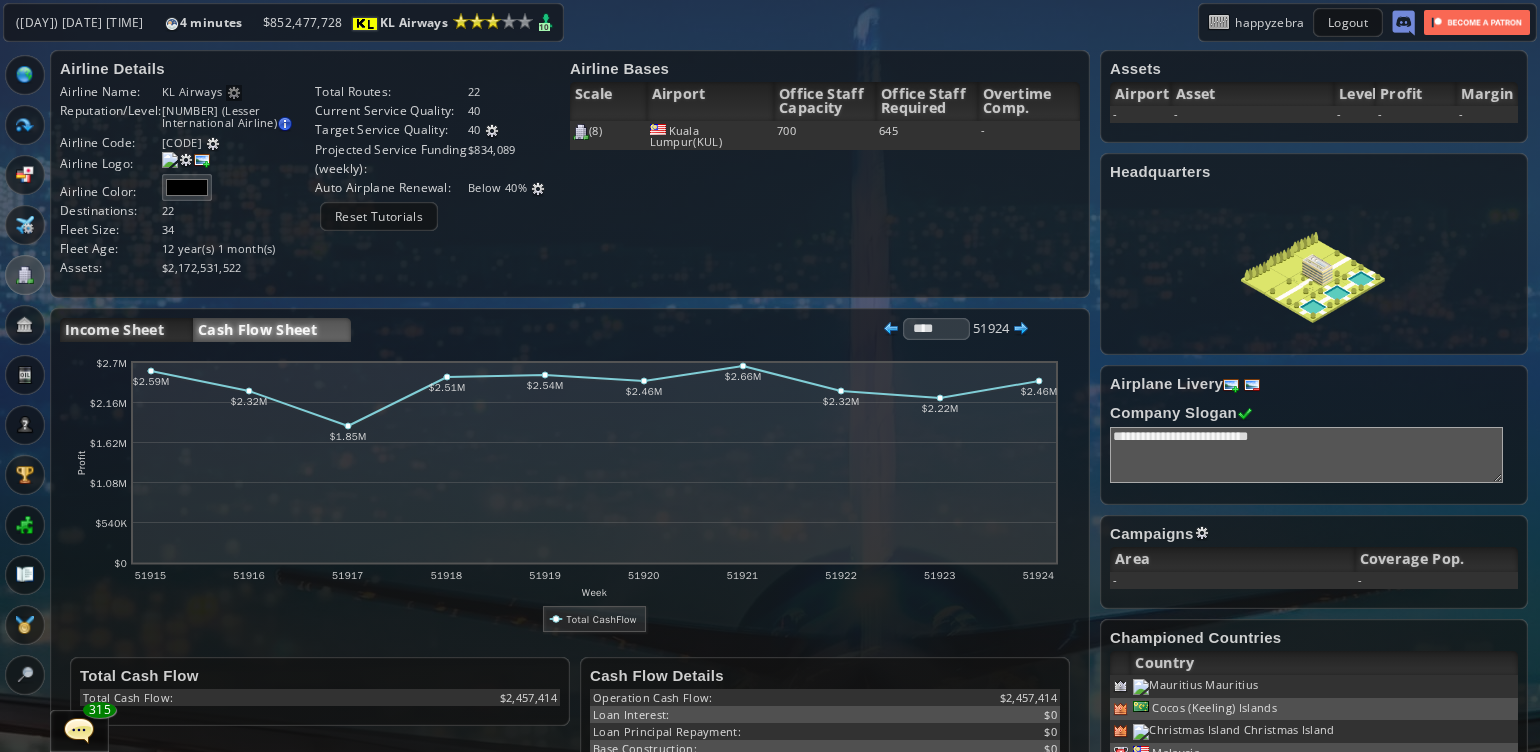 click on "Income Sheet" at bounding box center (126, 330) 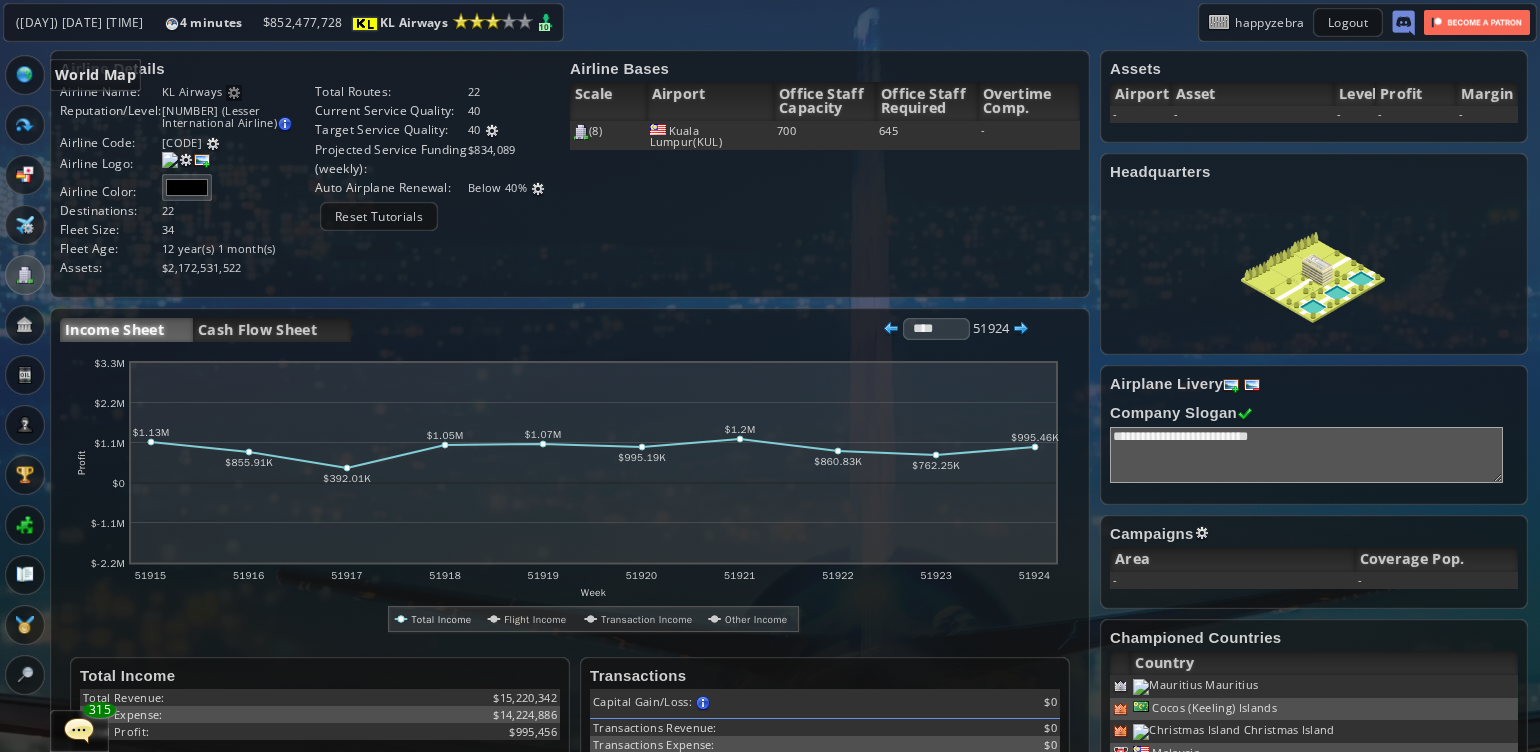click at bounding box center (25, 75) 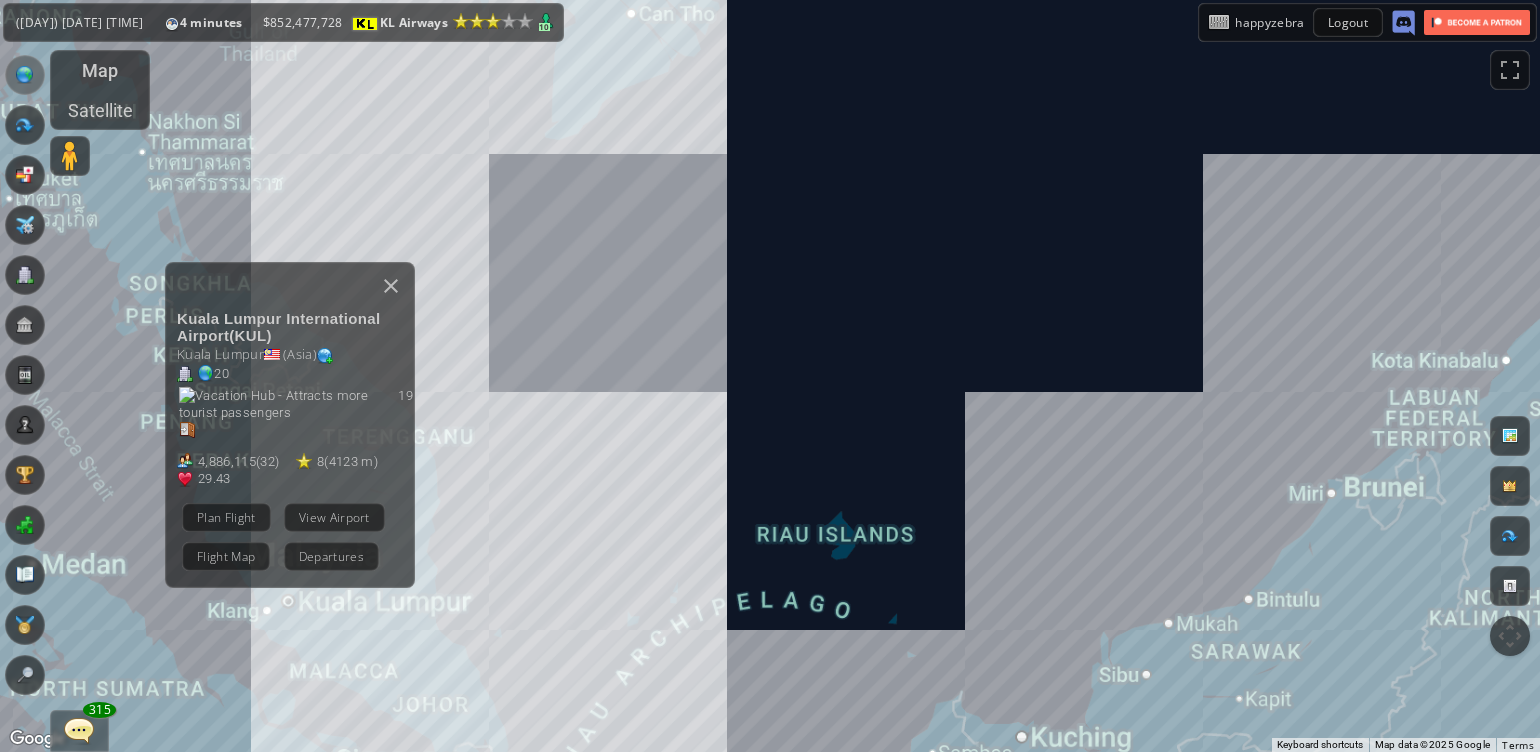 drag, startPoint x: 654, startPoint y: 431, endPoint x: 805, endPoint y: 368, distance: 163.6154 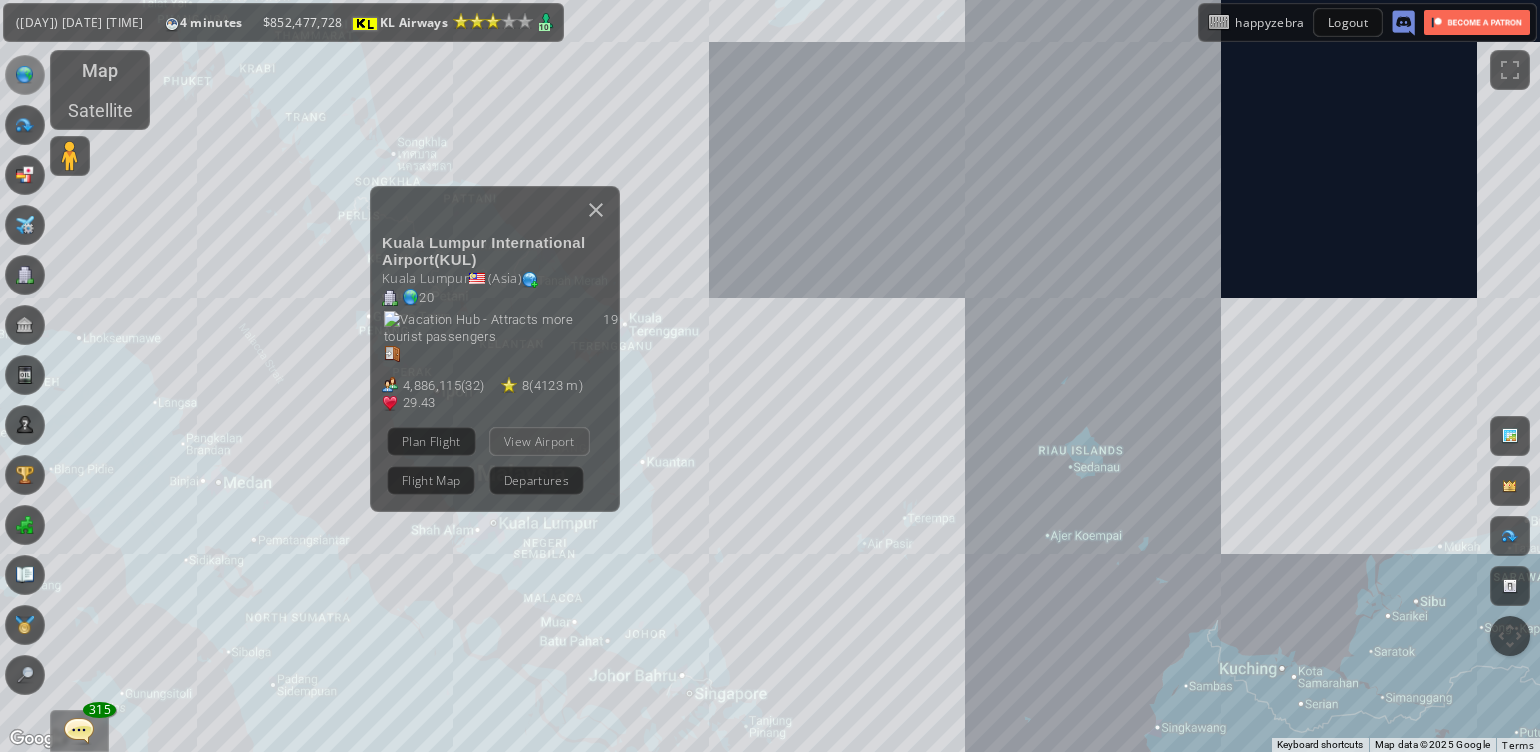 click on "View Airport" at bounding box center [539, 441] 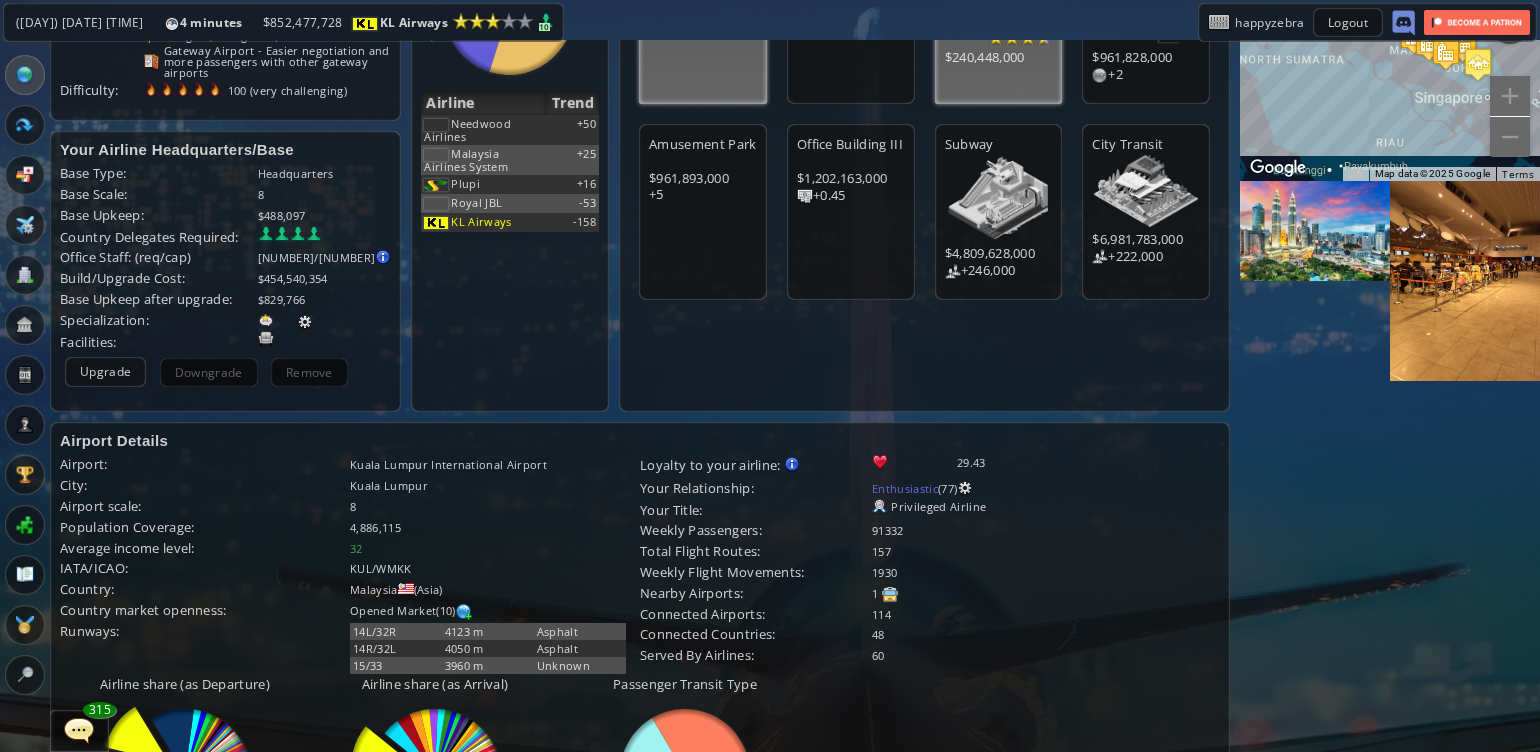scroll, scrollTop: 0, scrollLeft: 0, axis: both 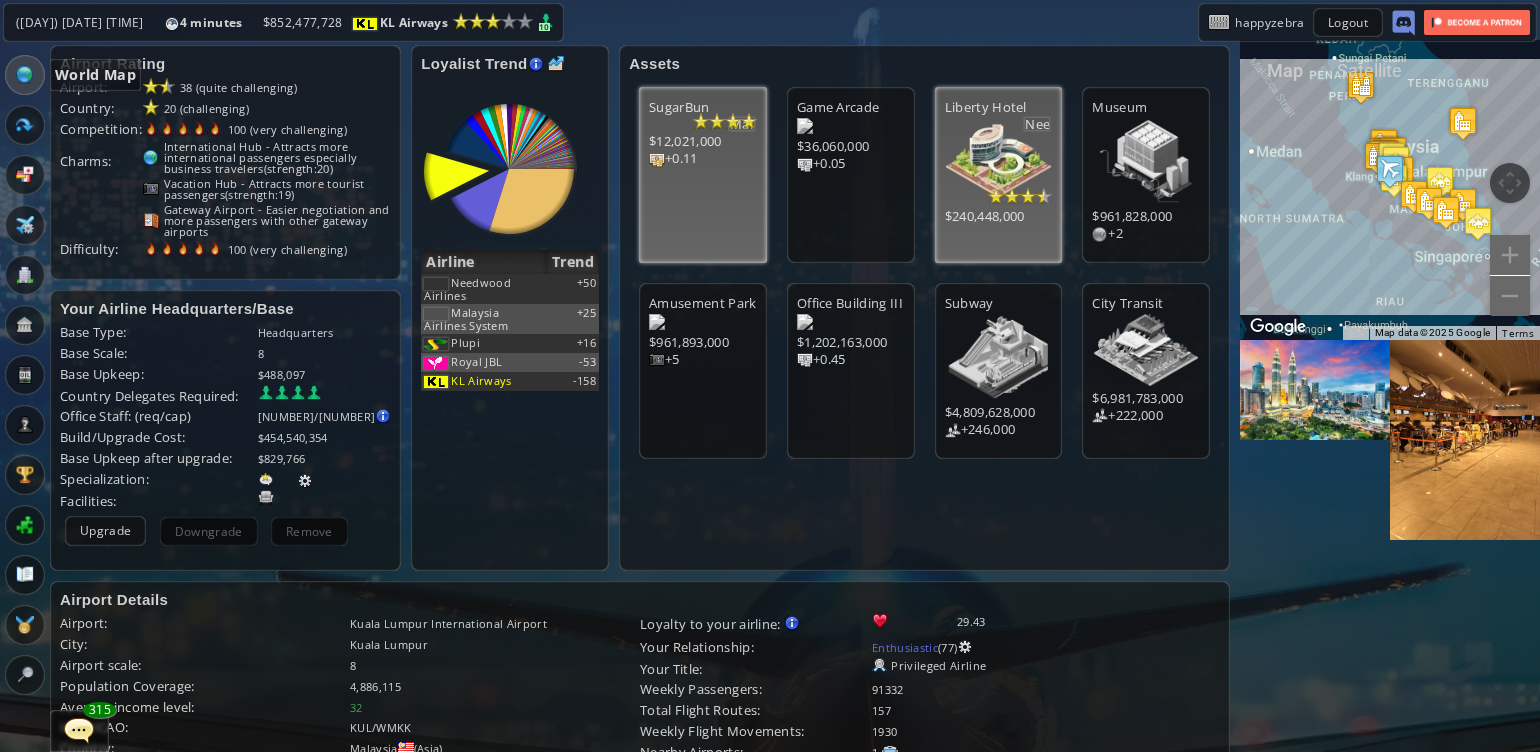 click at bounding box center [25, 75] 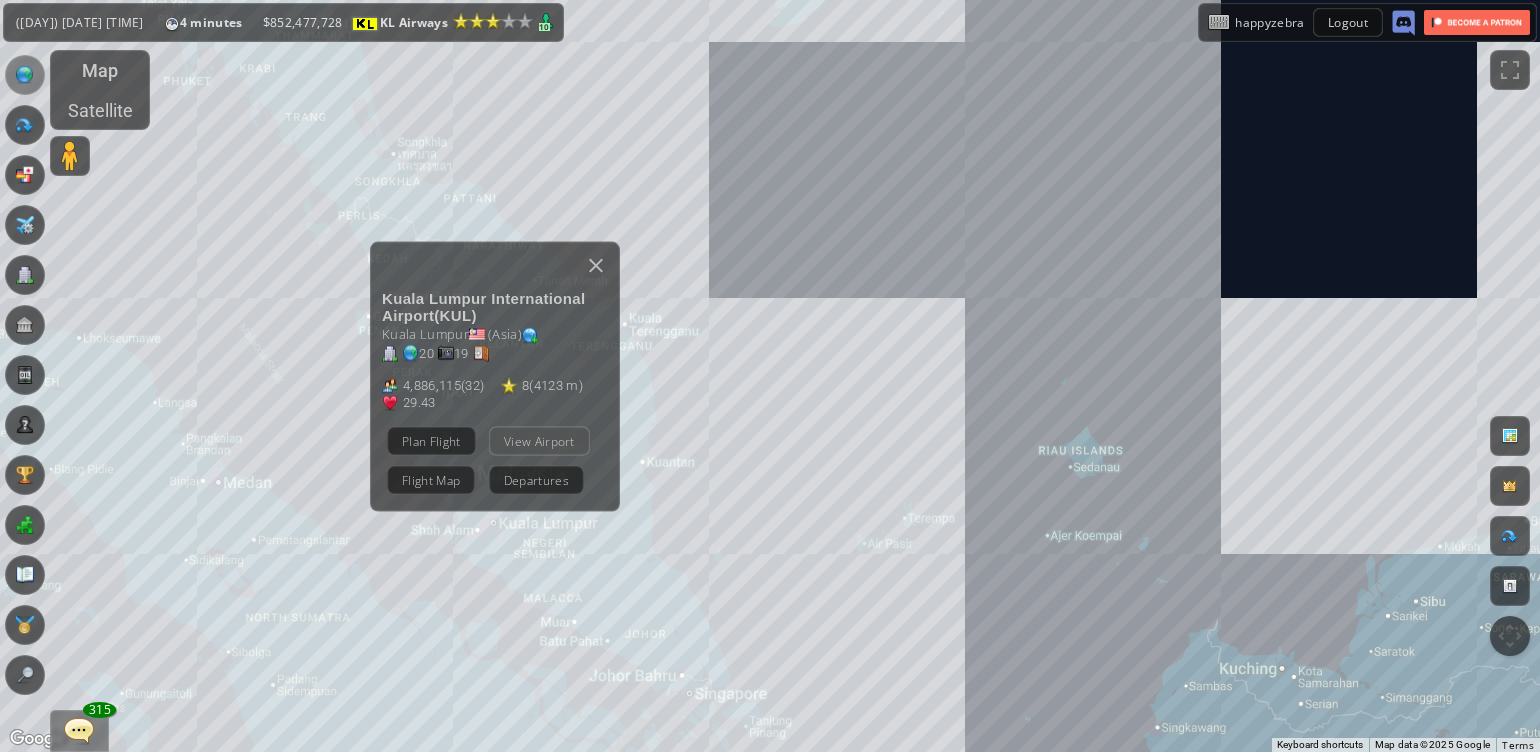 click on "View Airport" at bounding box center [539, 441] 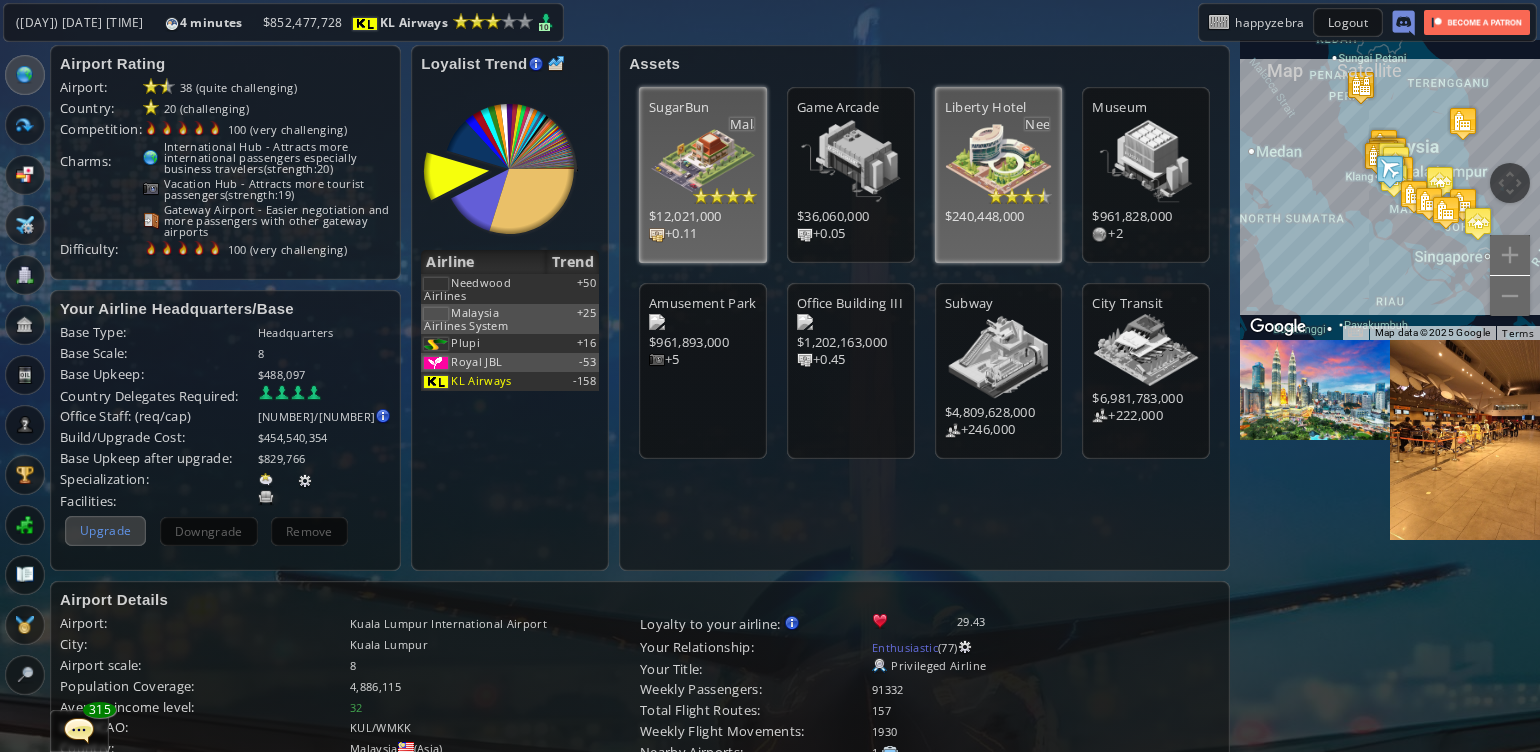 click on "Upgrade" at bounding box center [105, 530] 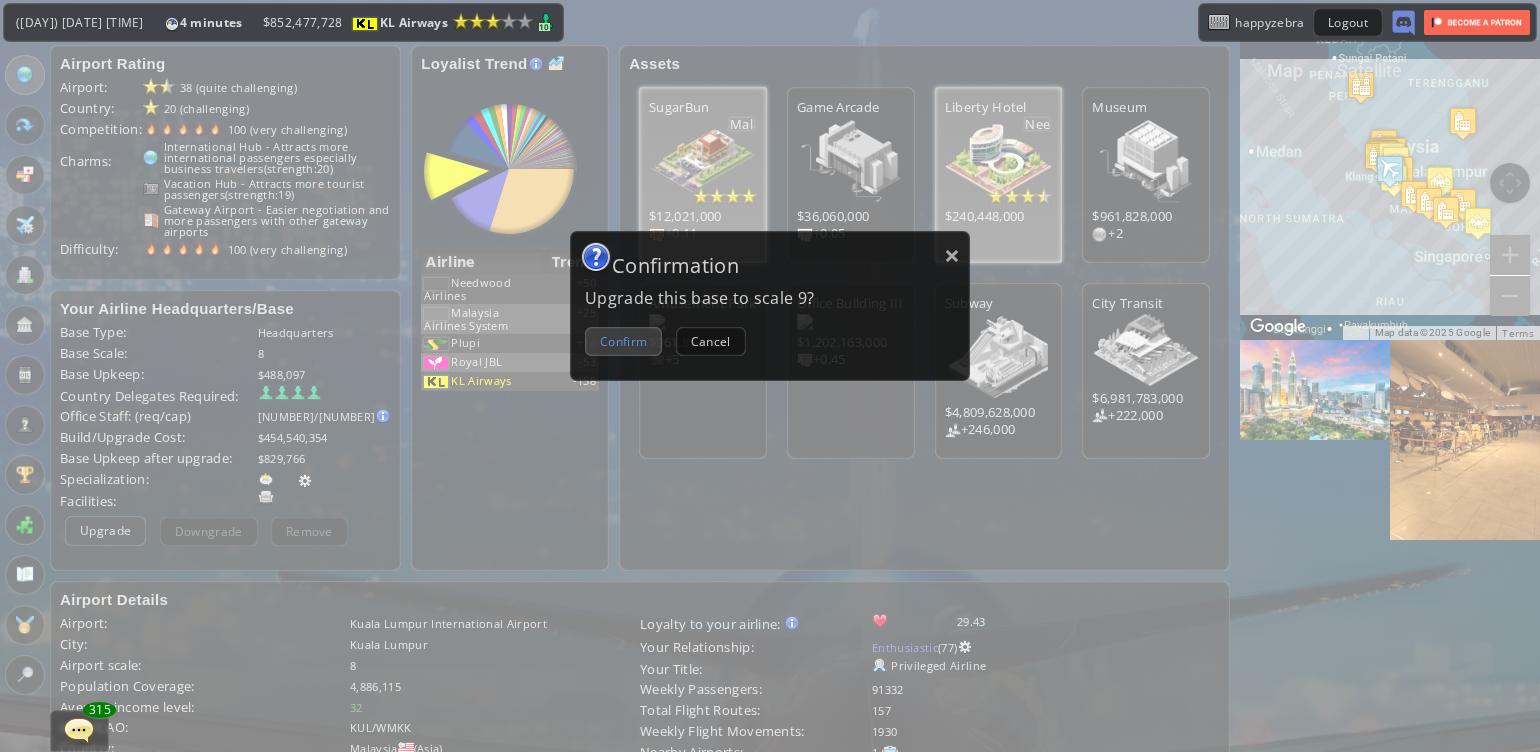 click on "Confirm" at bounding box center [623, 341] 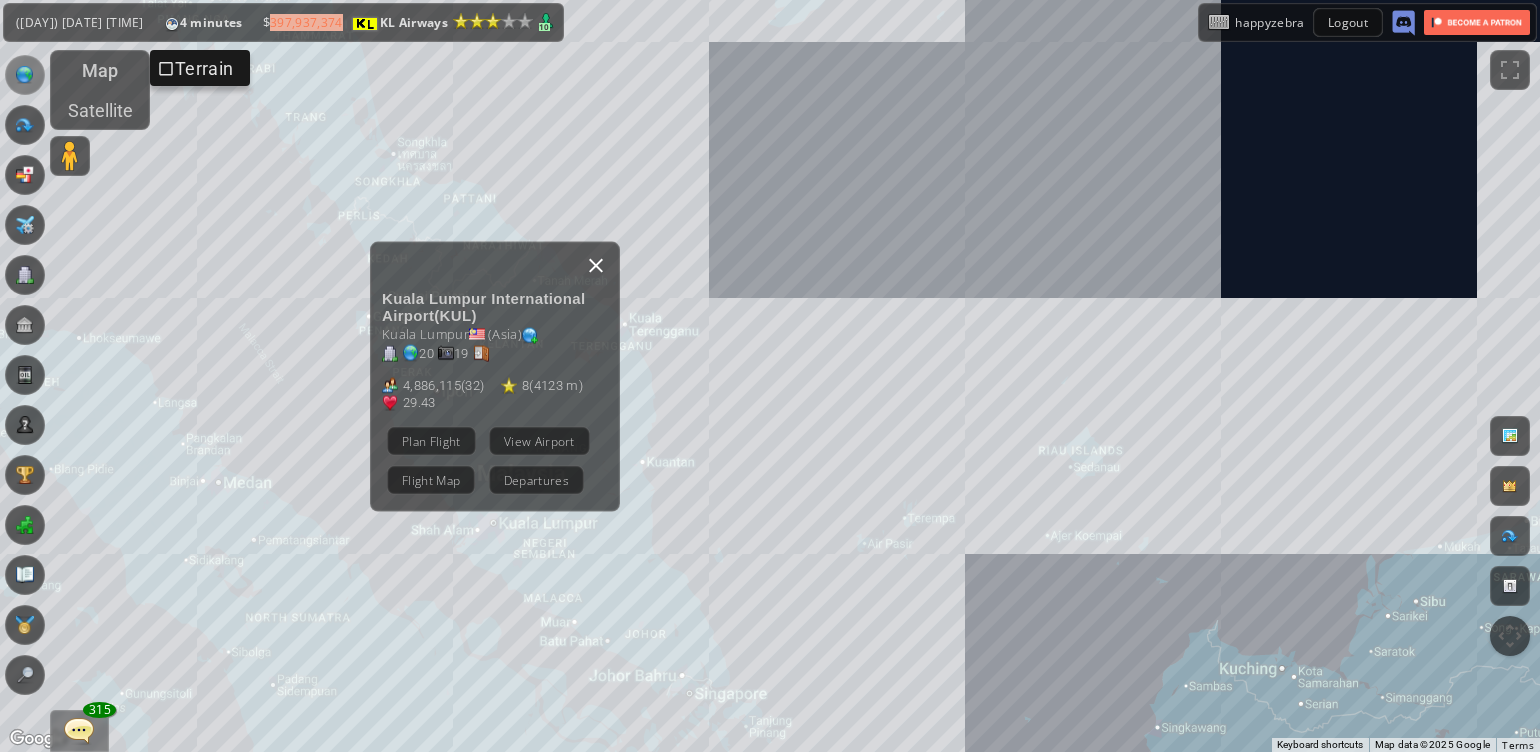 click at bounding box center [596, 266] 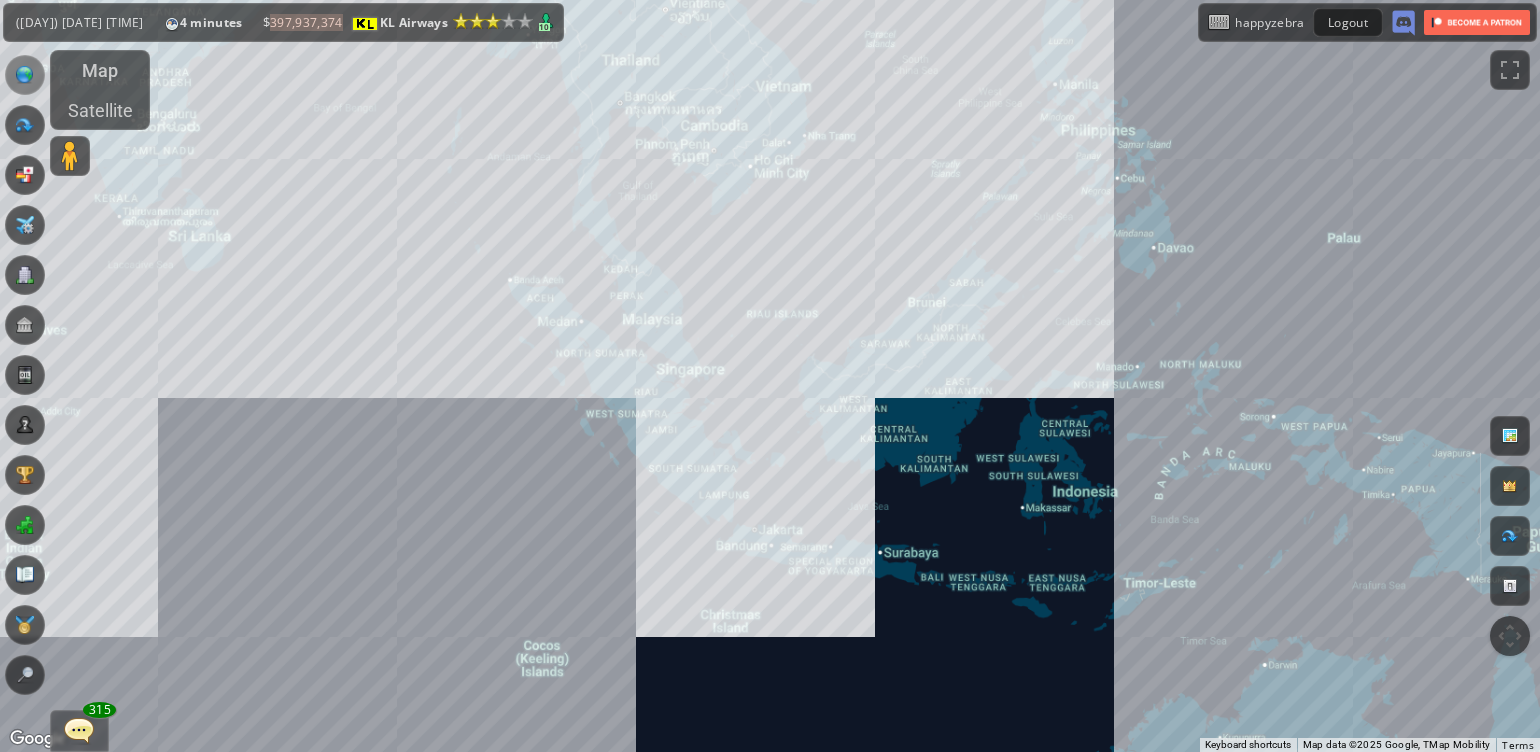 drag, startPoint x: 724, startPoint y: 271, endPoint x: 828, endPoint y: 341, distance: 125.36347 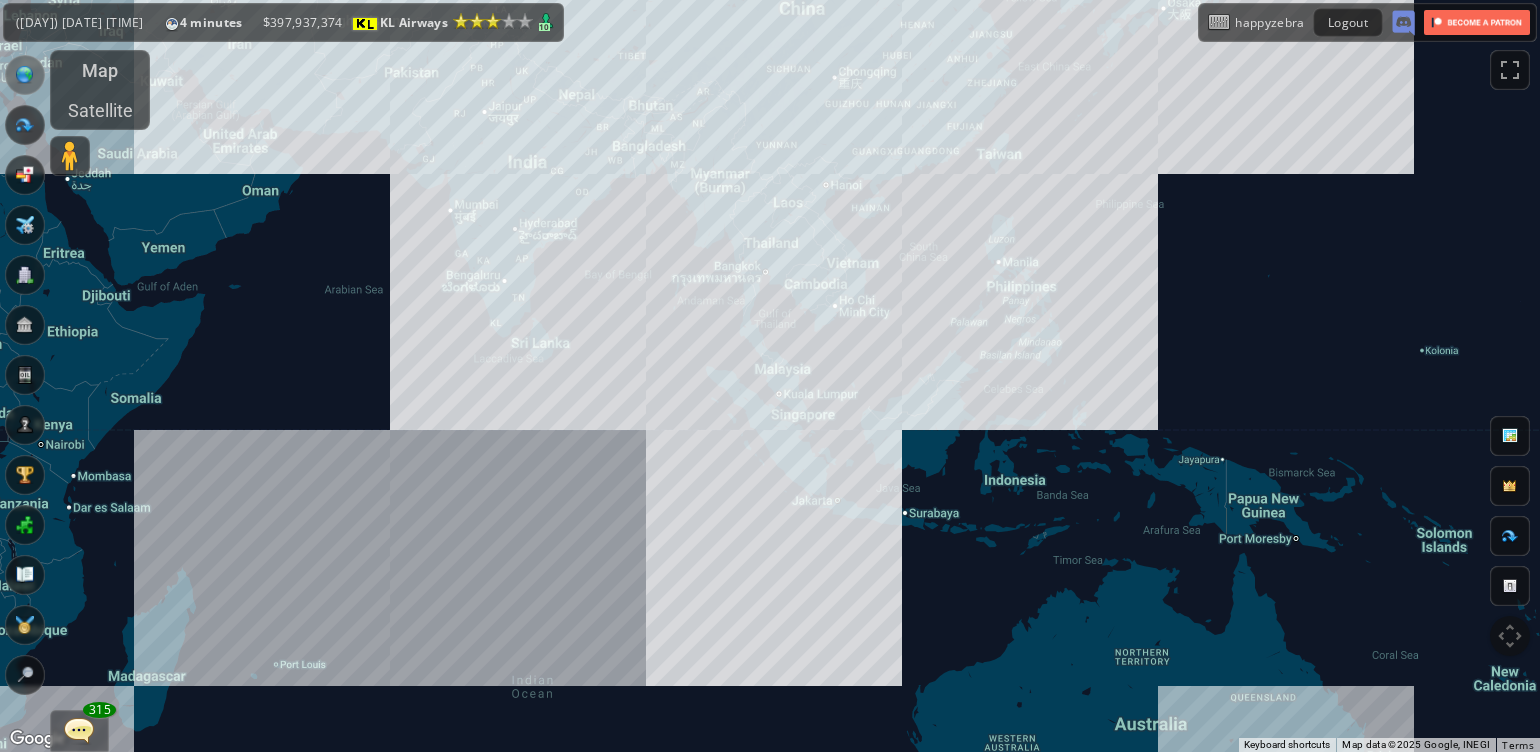 drag, startPoint x: 569, startPoint y: 309, endPoint x: 616, endPoint y: 368, distance: 75.43209 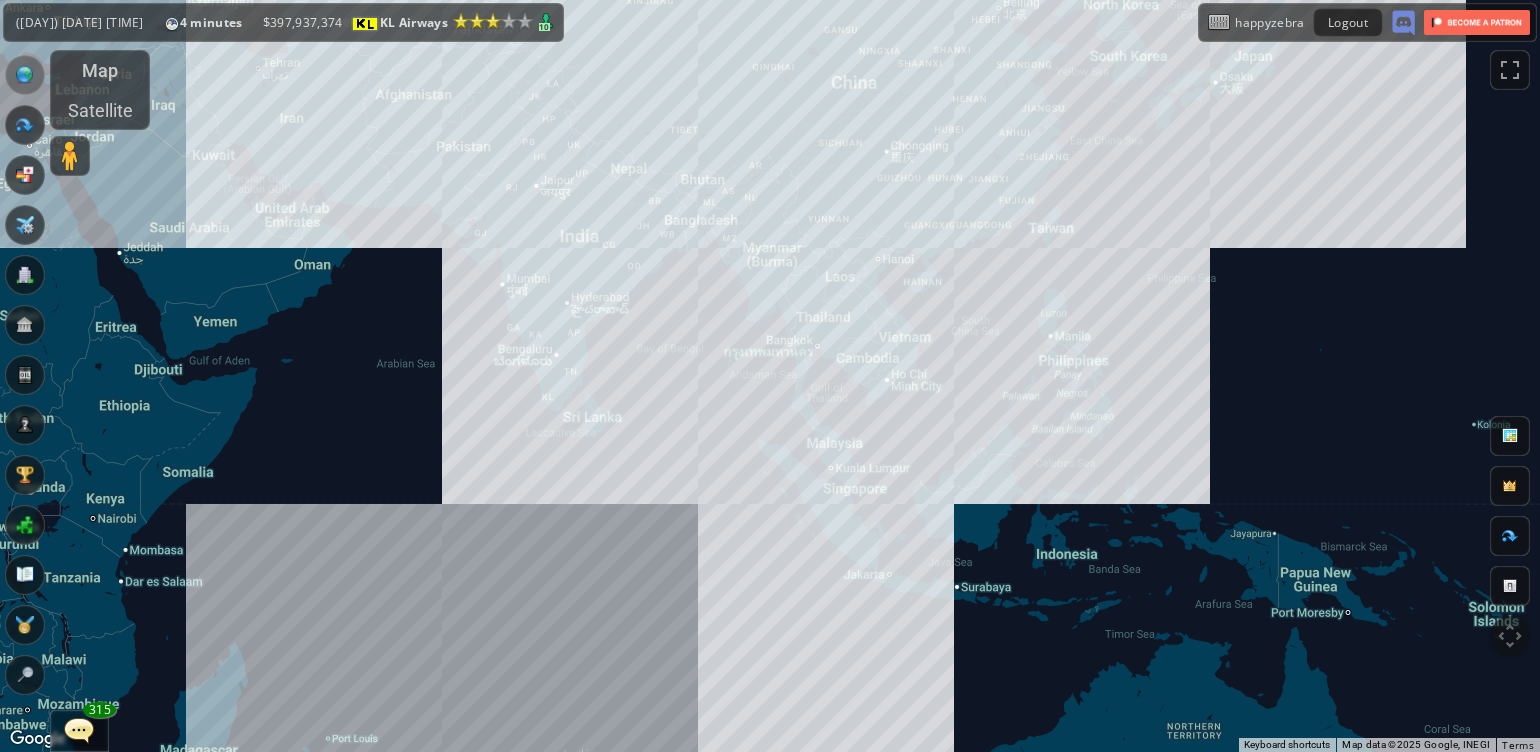 drag, startPoint x: 811, startPoint y: 247, endPoint x: 672, endPoint y: 422, distance: 223.48602 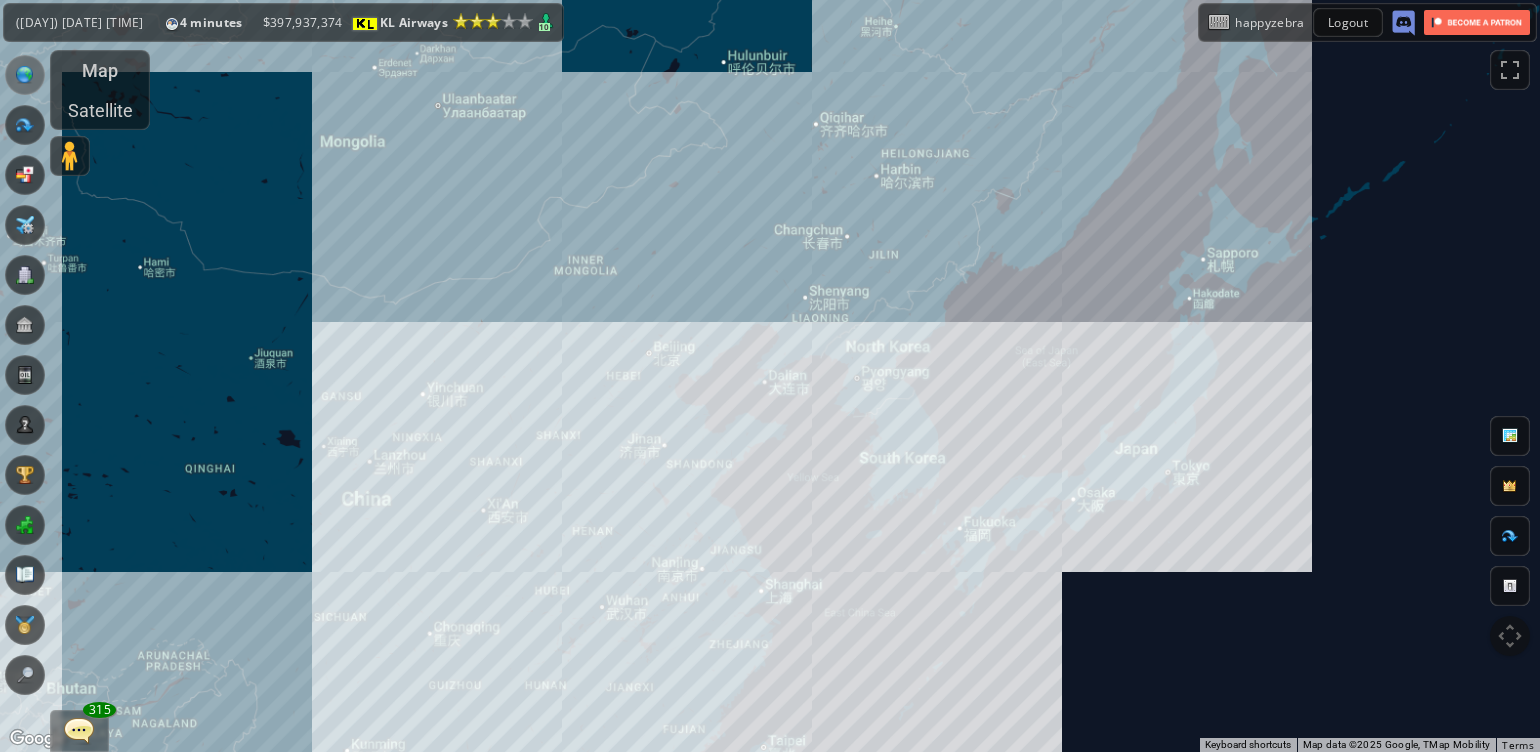 drag, startPoint x: 800, startPoint y: 484, endPoint x: 700, endPoint y: 471, distance: 100.84146 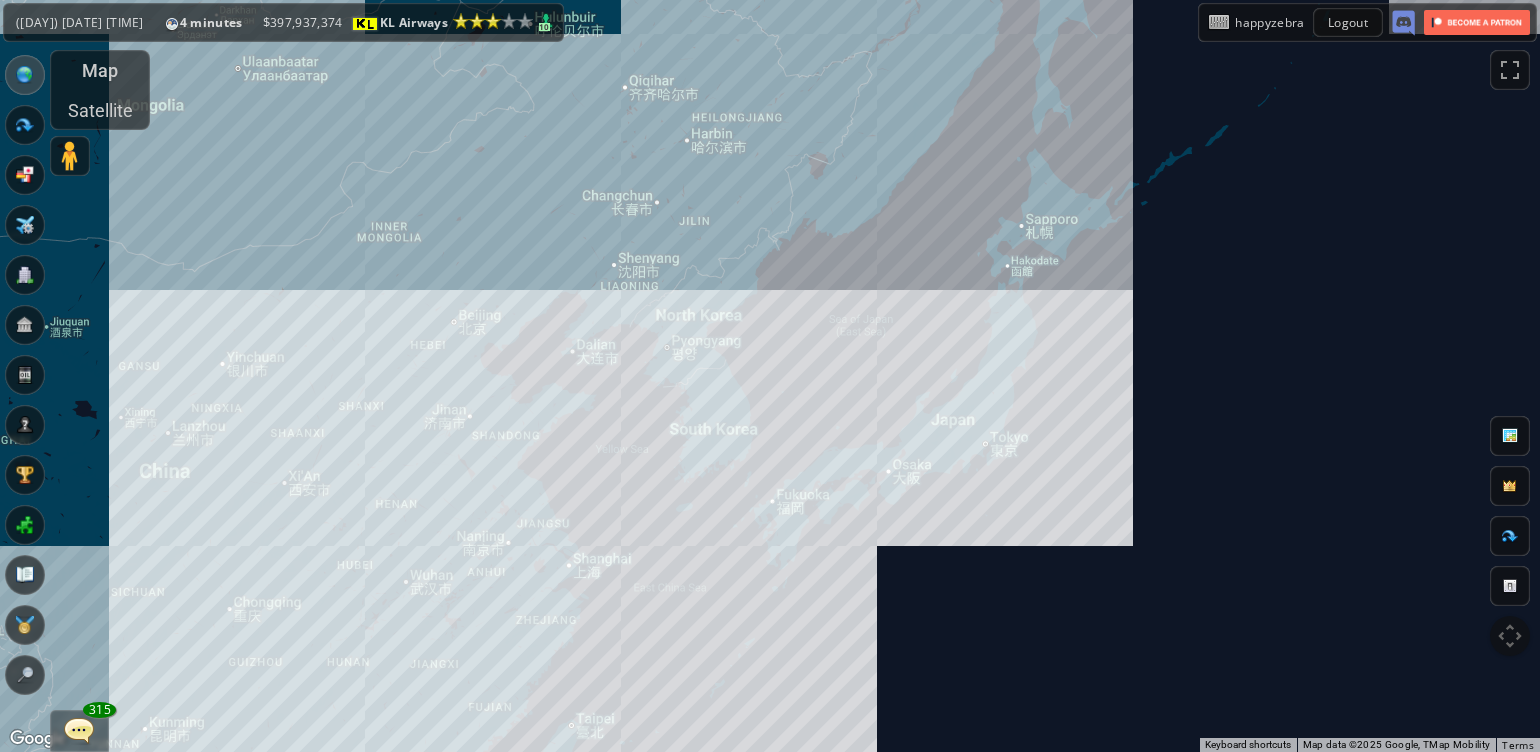click on "To navigate, press the arrow keys." at bounding box center (770, 376) 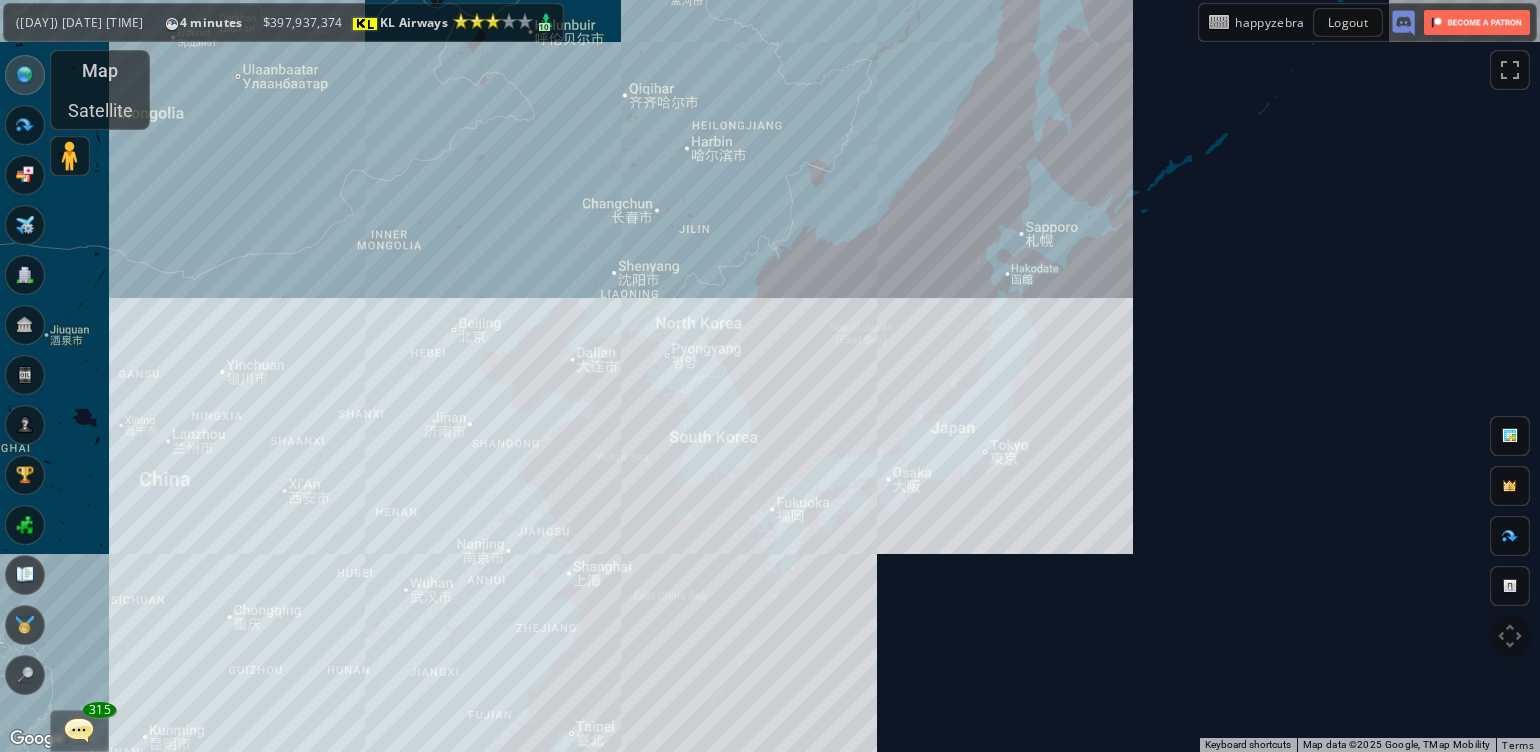 click on "To navigate, press the arrow keys." at bounding box center [770, 376] 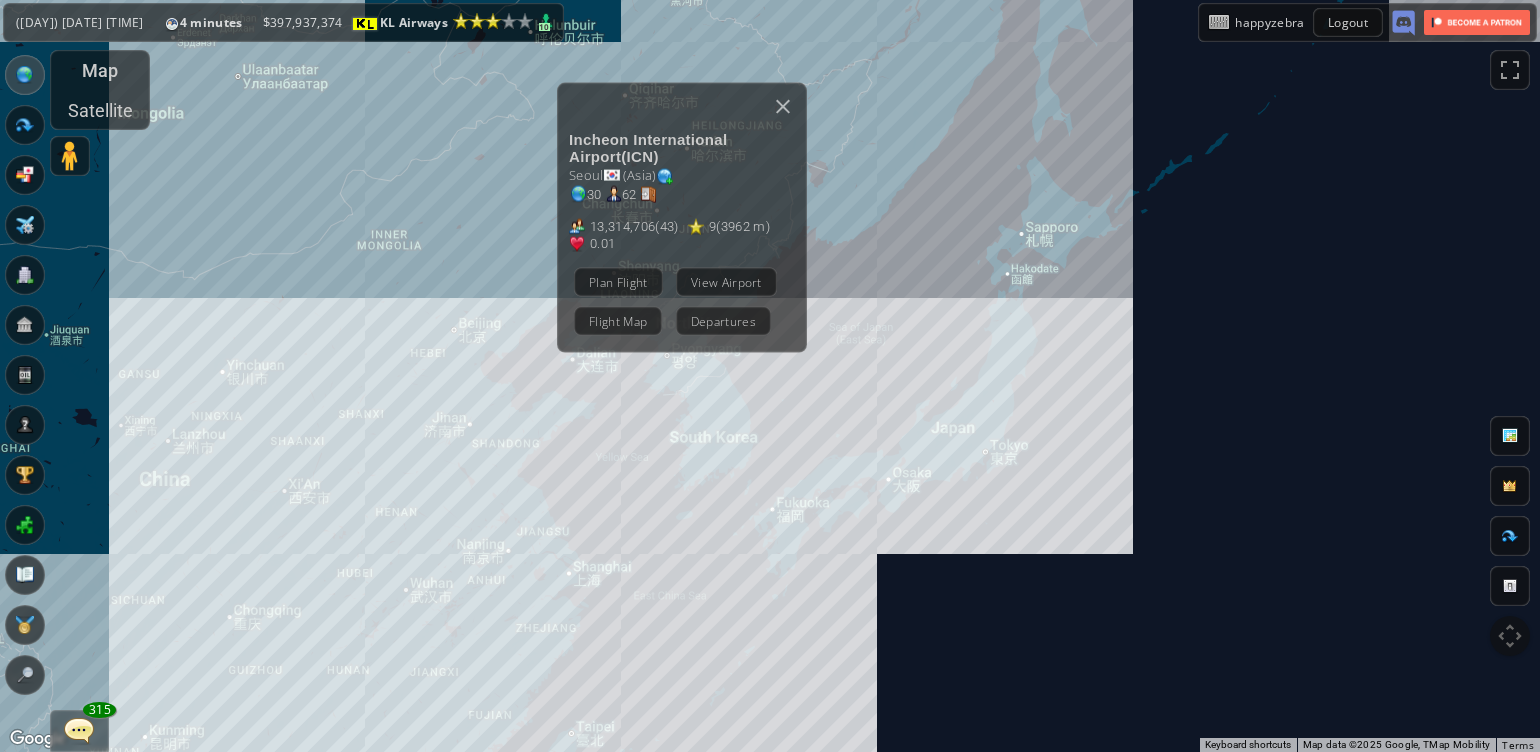 click on "To navigate, press the arrow keys.
[CITY] International Airport  ( [CODE] )
[CITY]  ( [CONTINENT] )
[NUMBER] [NUMBER]
[NUMBER]  ( [NUMBER] )
[NUMBER]  ( [NUMBER] [UNIT] )
[NUMBER]
Plan Flight
View Airport
Flight Map
Departures" at bounding box center (770, 376) 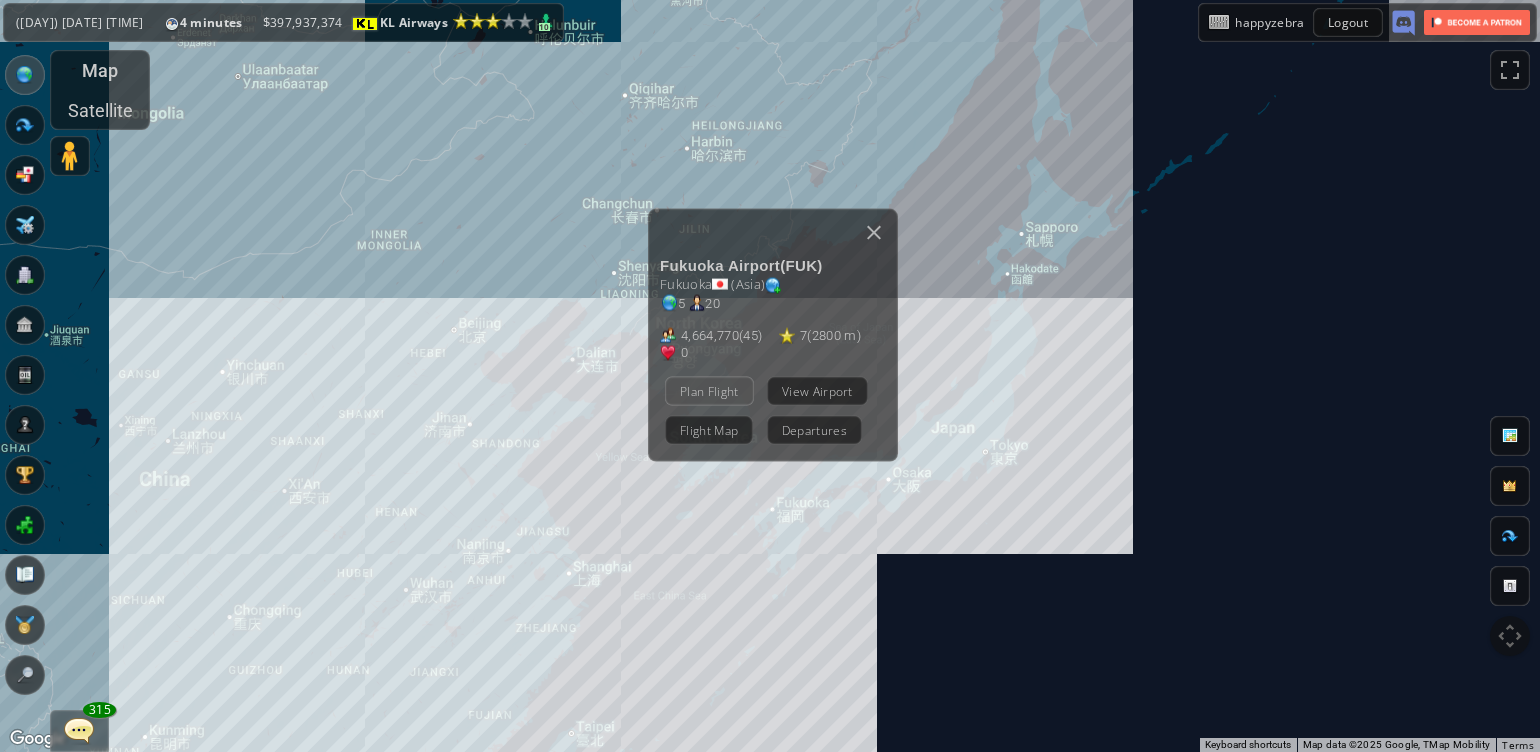 click on "Plan Flight" at bounding box center (709, 391) 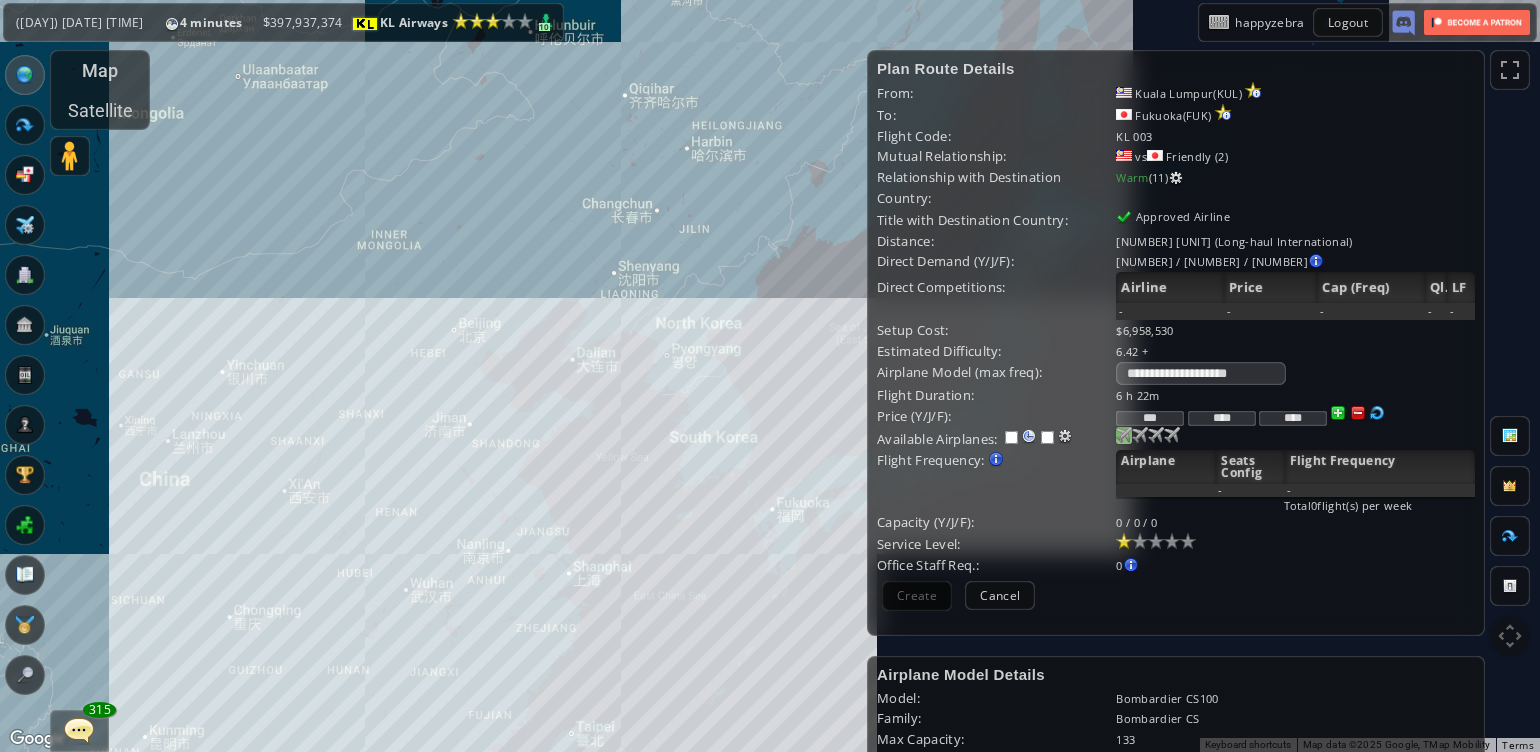 click at bounding box center (1124, 435) 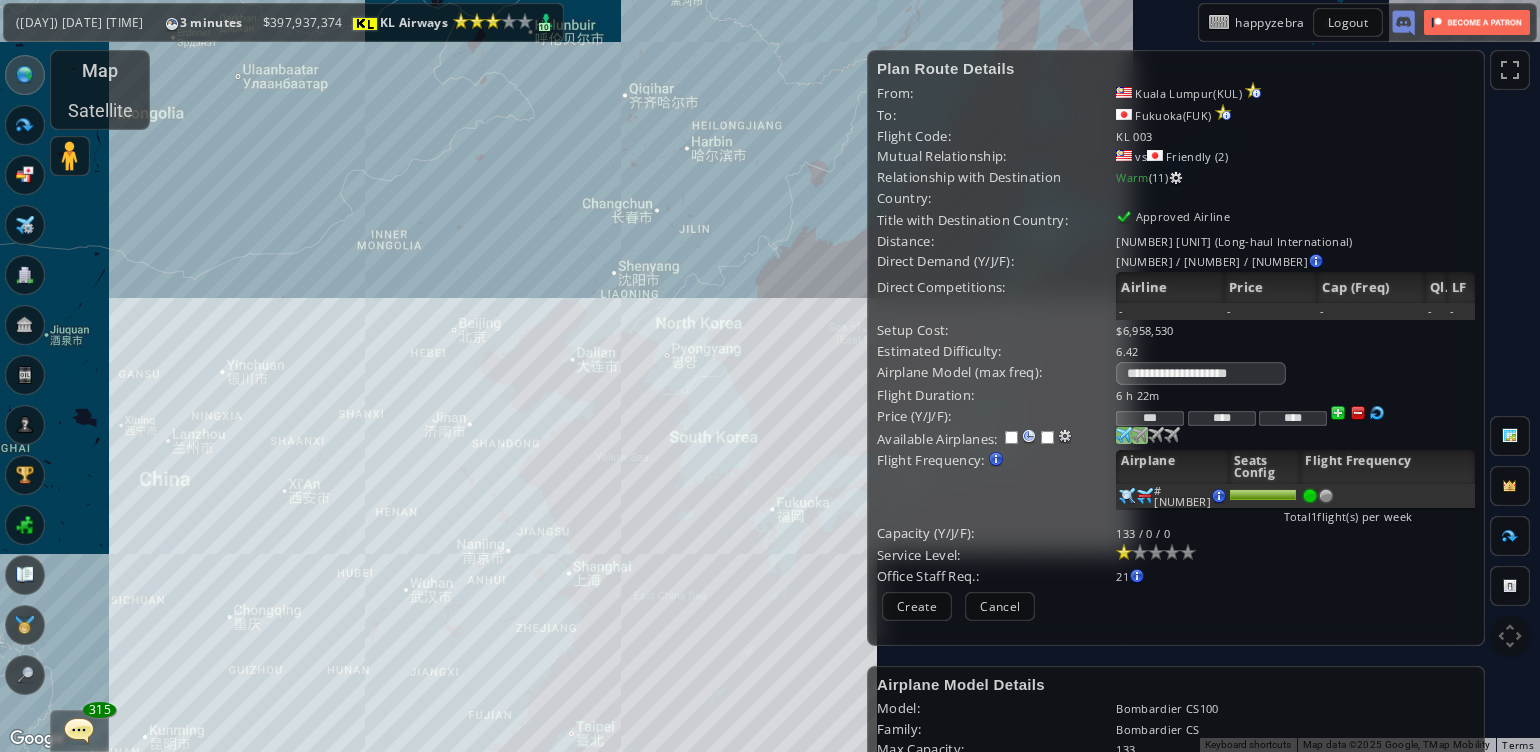 click at bounding box center (1124, 435) 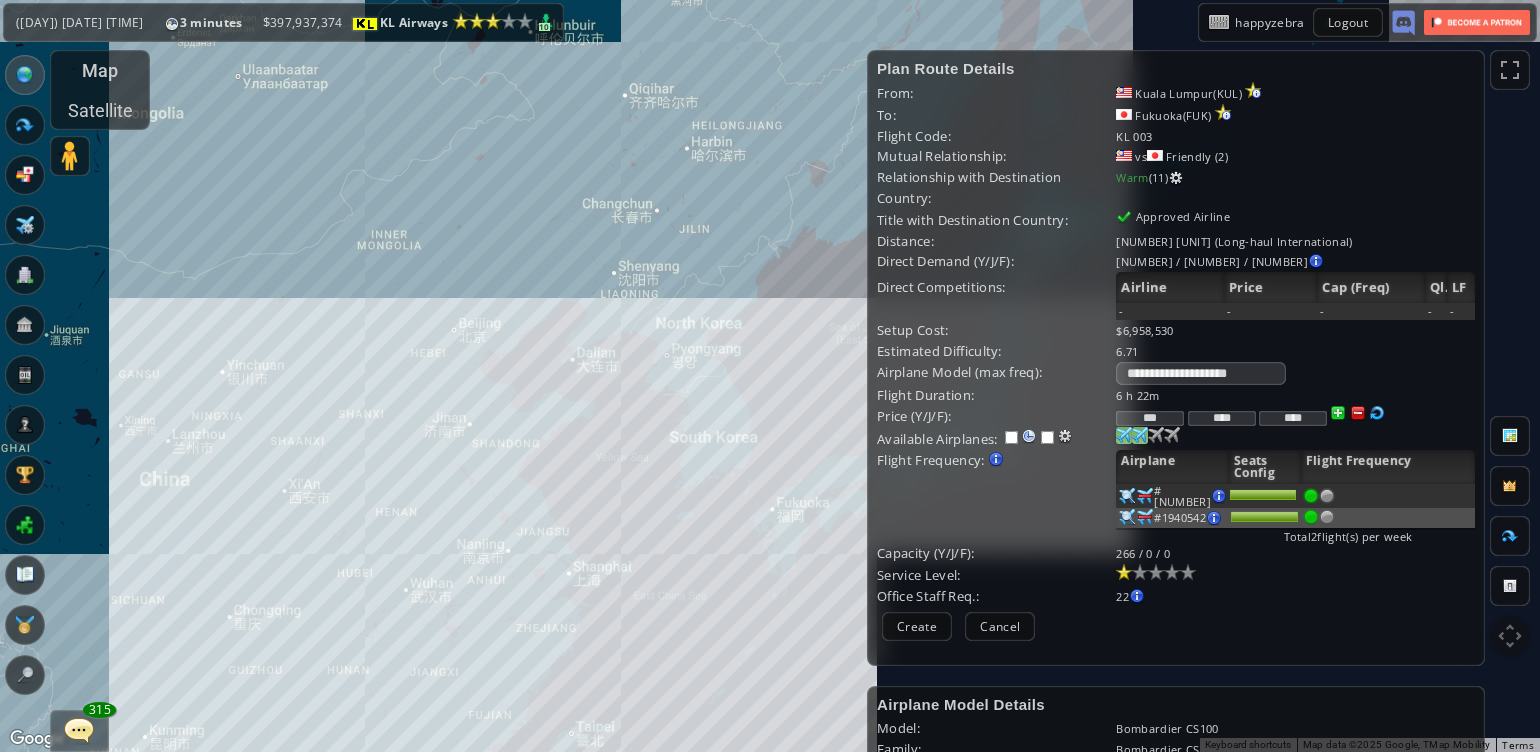 click at bounding box center (1124, 435) 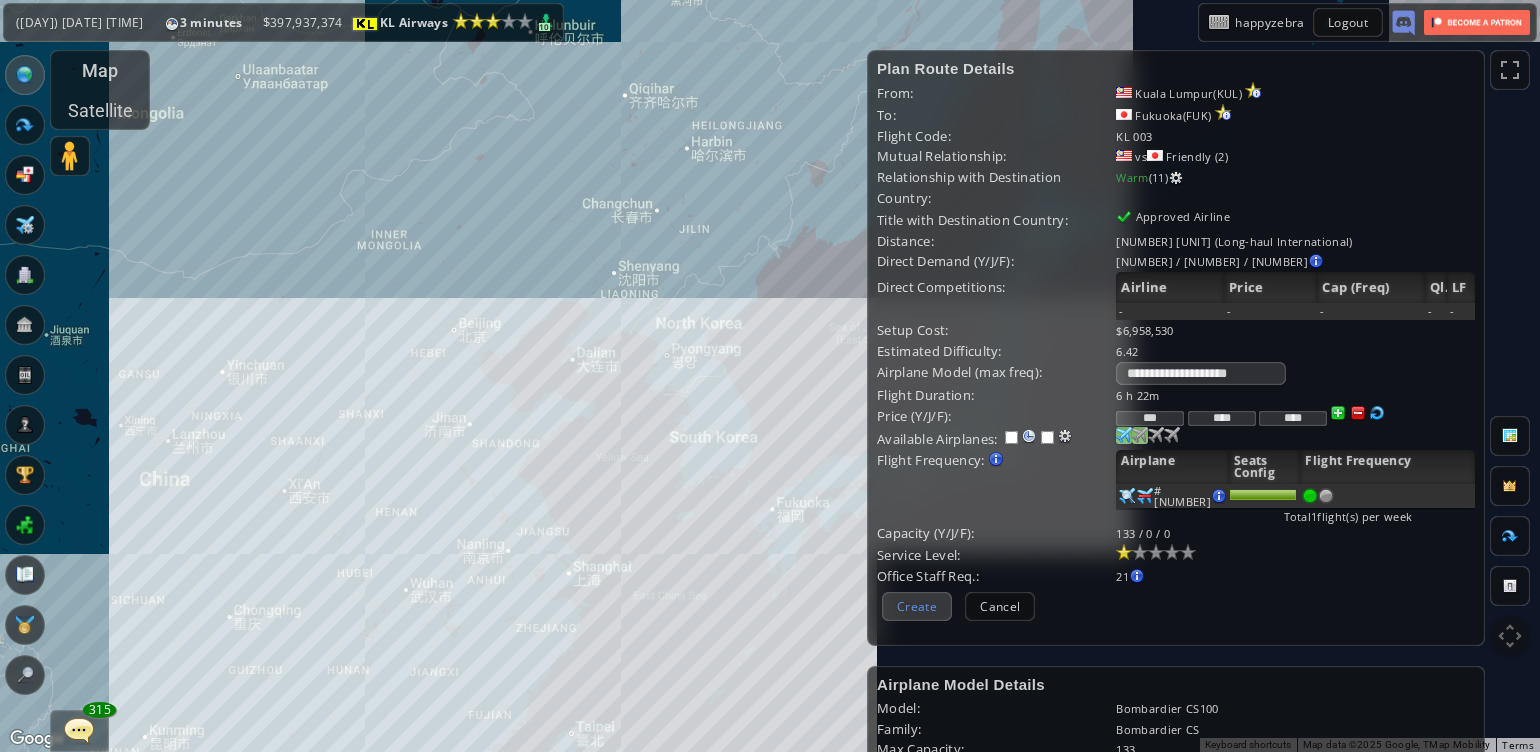 click on "Create" at bounding box center (917, 606) 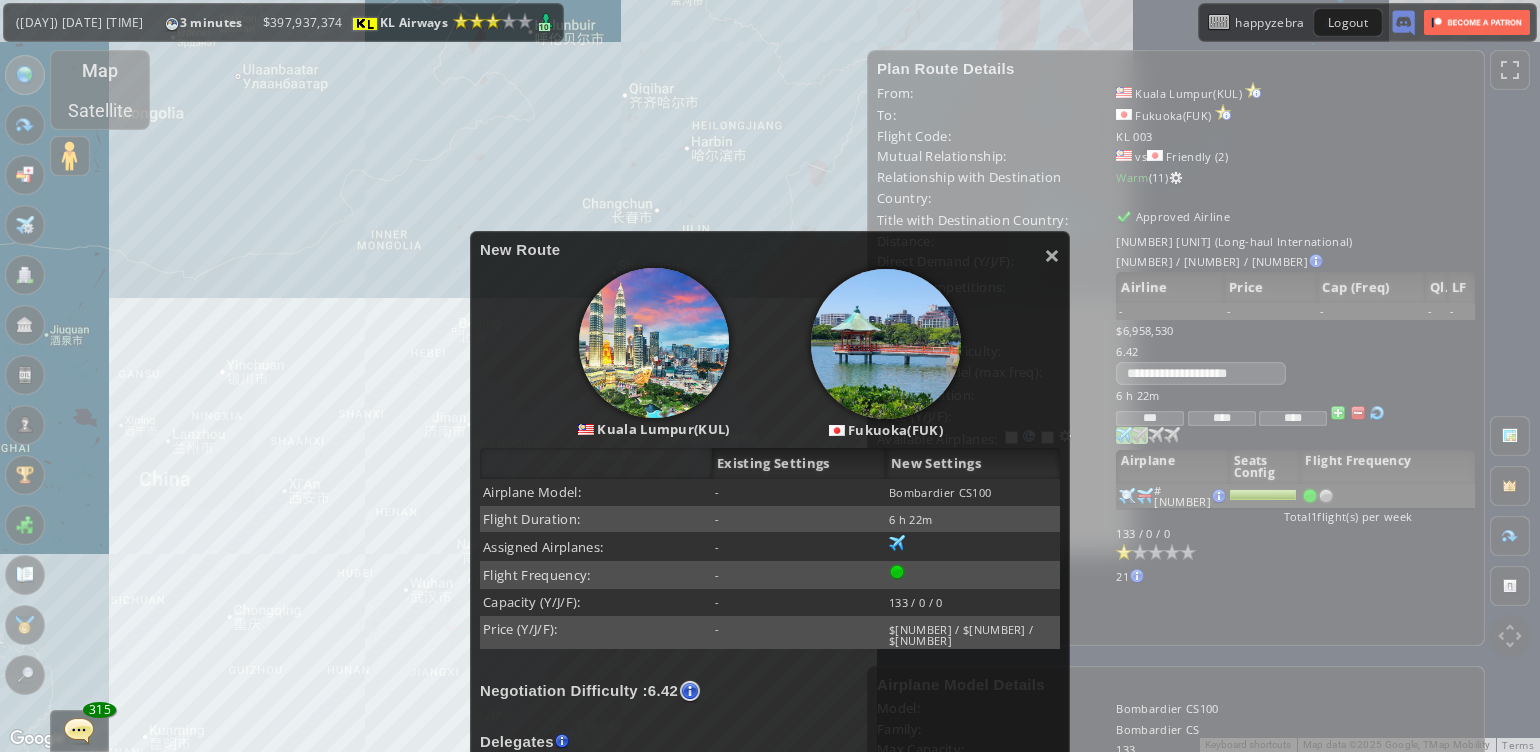 scroll, scrollTop: 442, scrollLeft: 0, axis: vertical 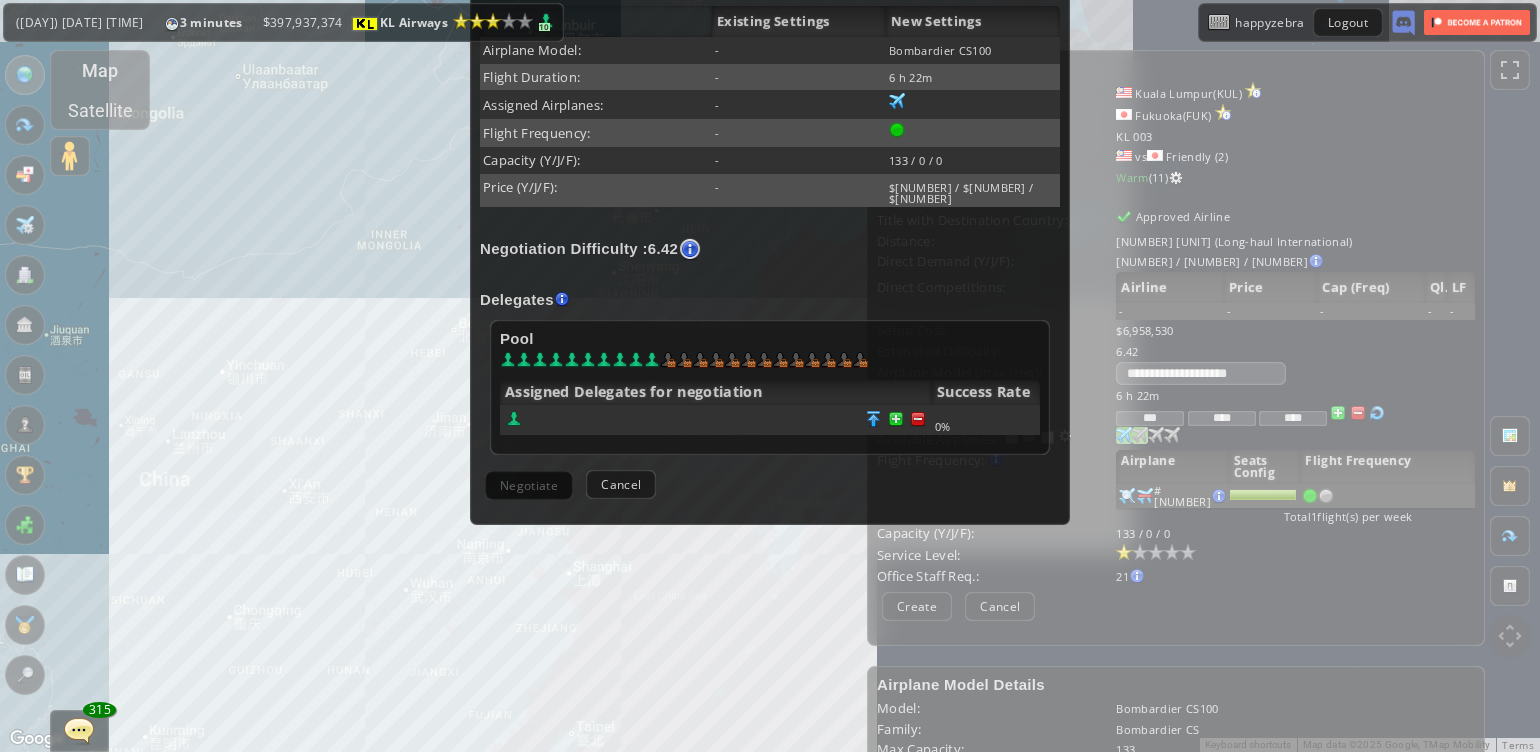 click at bounding box center [716, 420] 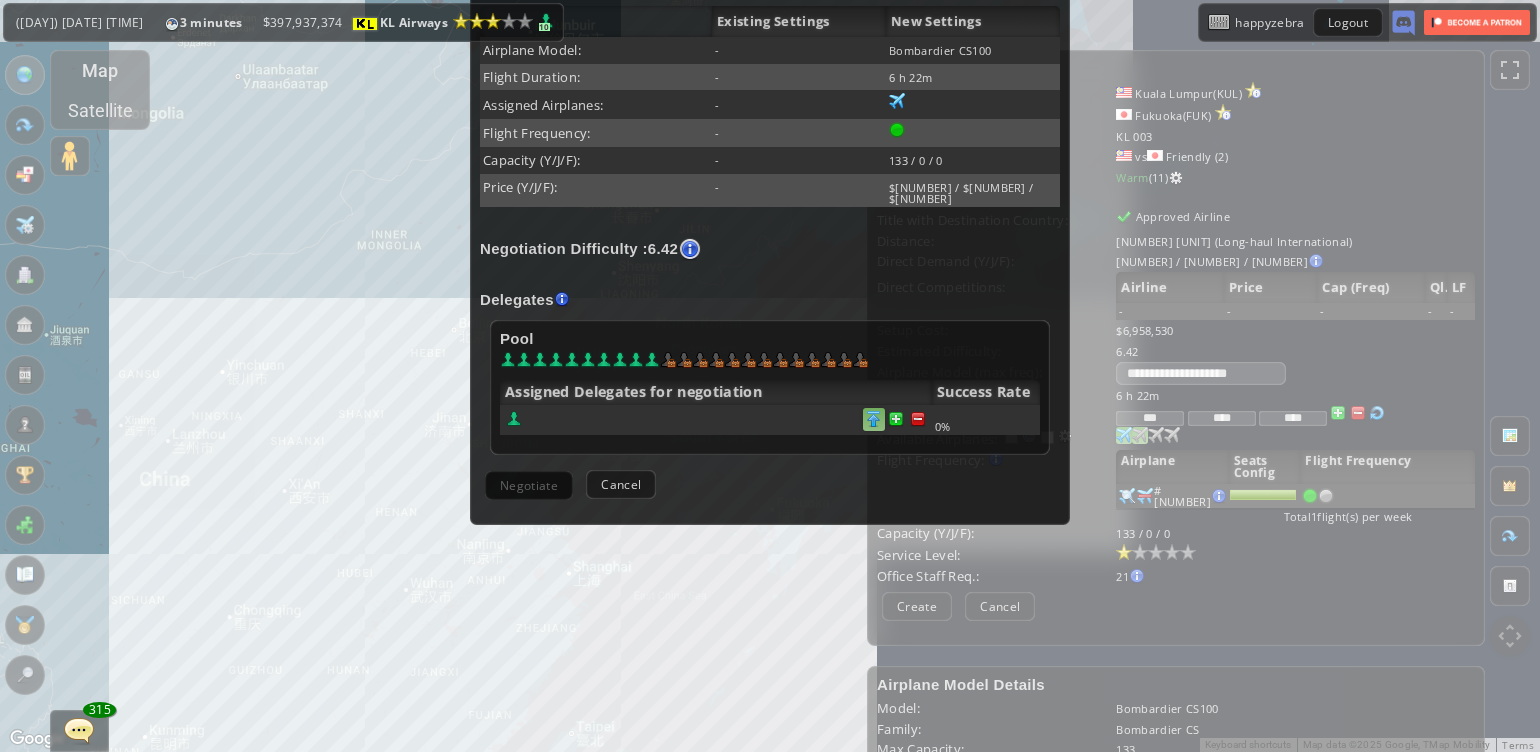 click at bounding box center (918, 419) 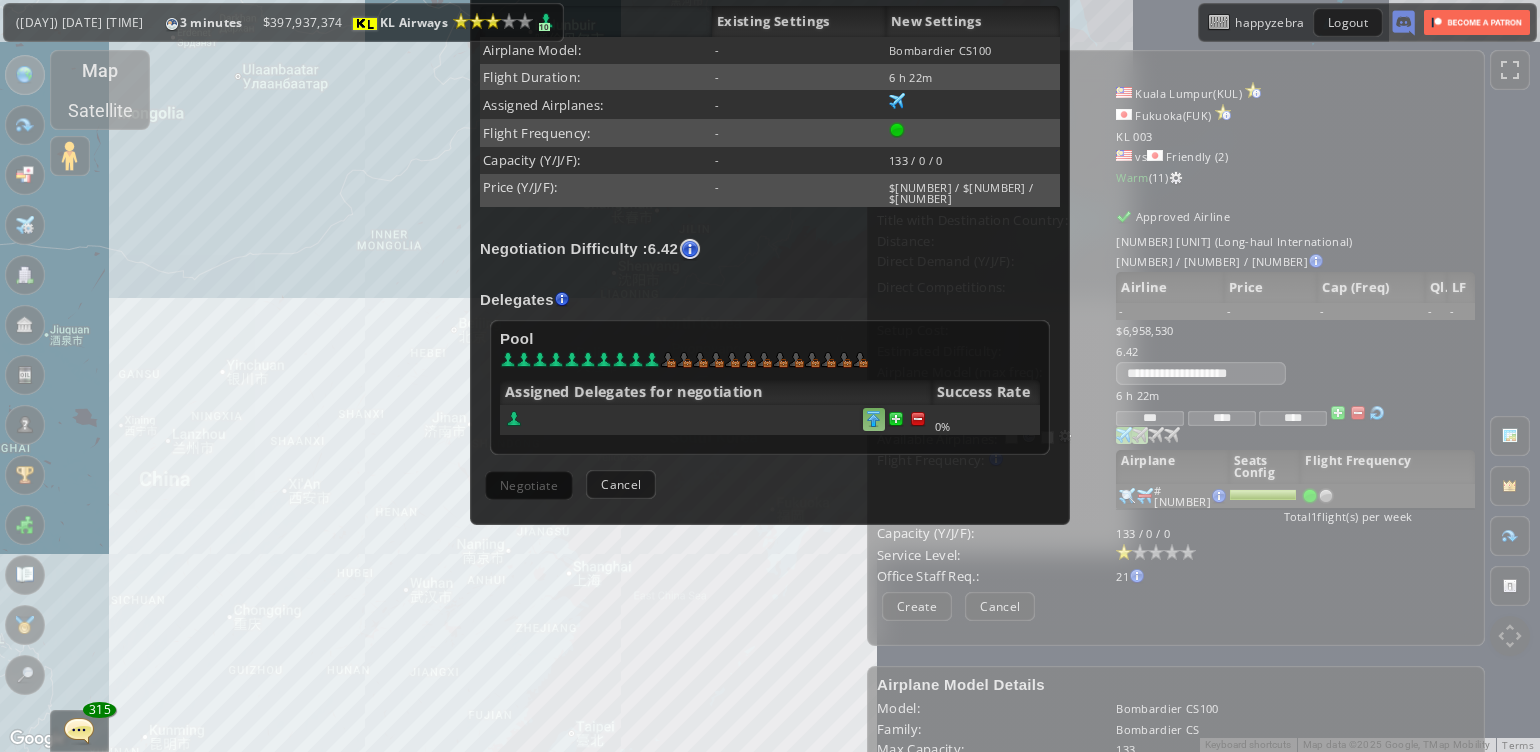 scroll, scrollTop: 441, scrollLeft: 0, axis: vertical 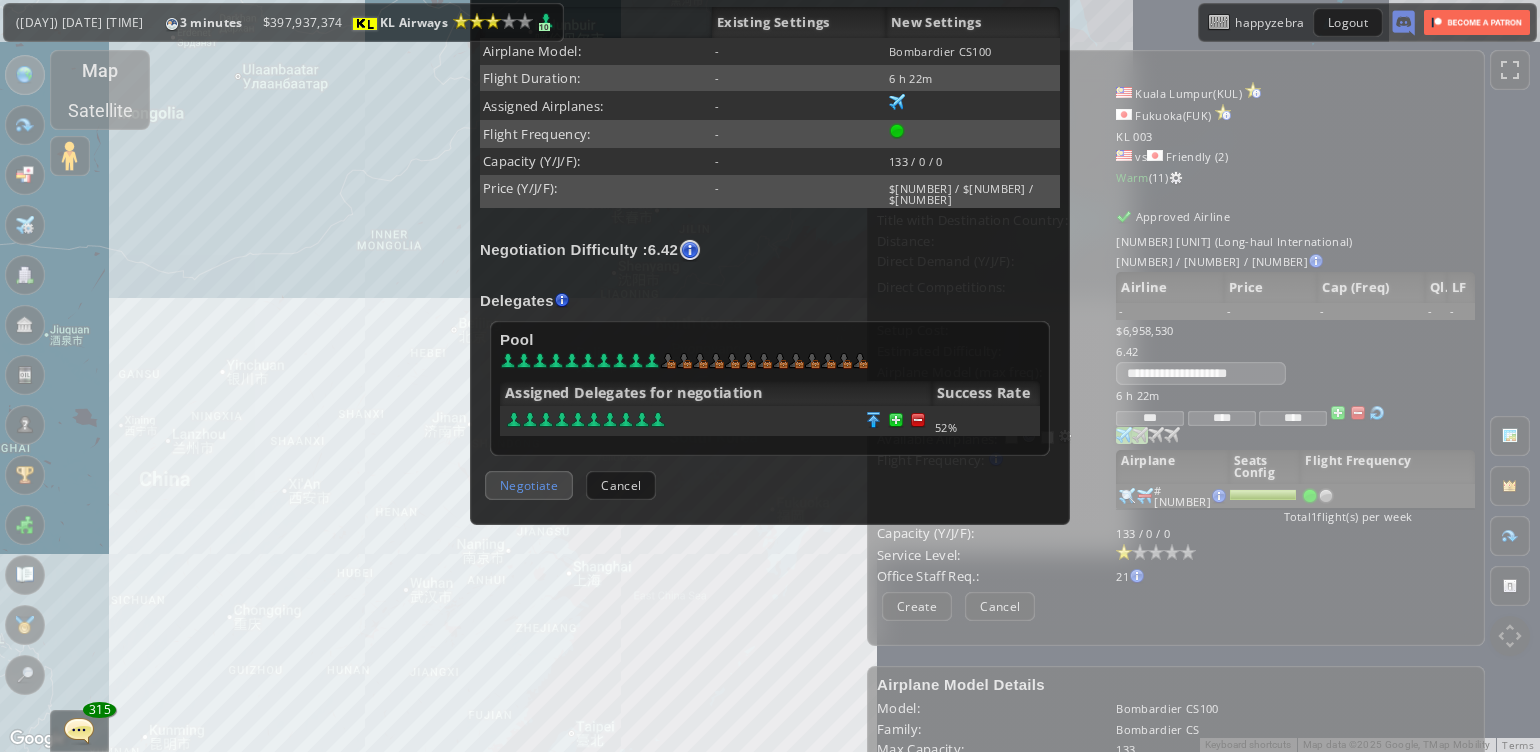 click on "Confirm
Negotiate
Cancel" at bounding box center [770, 485] 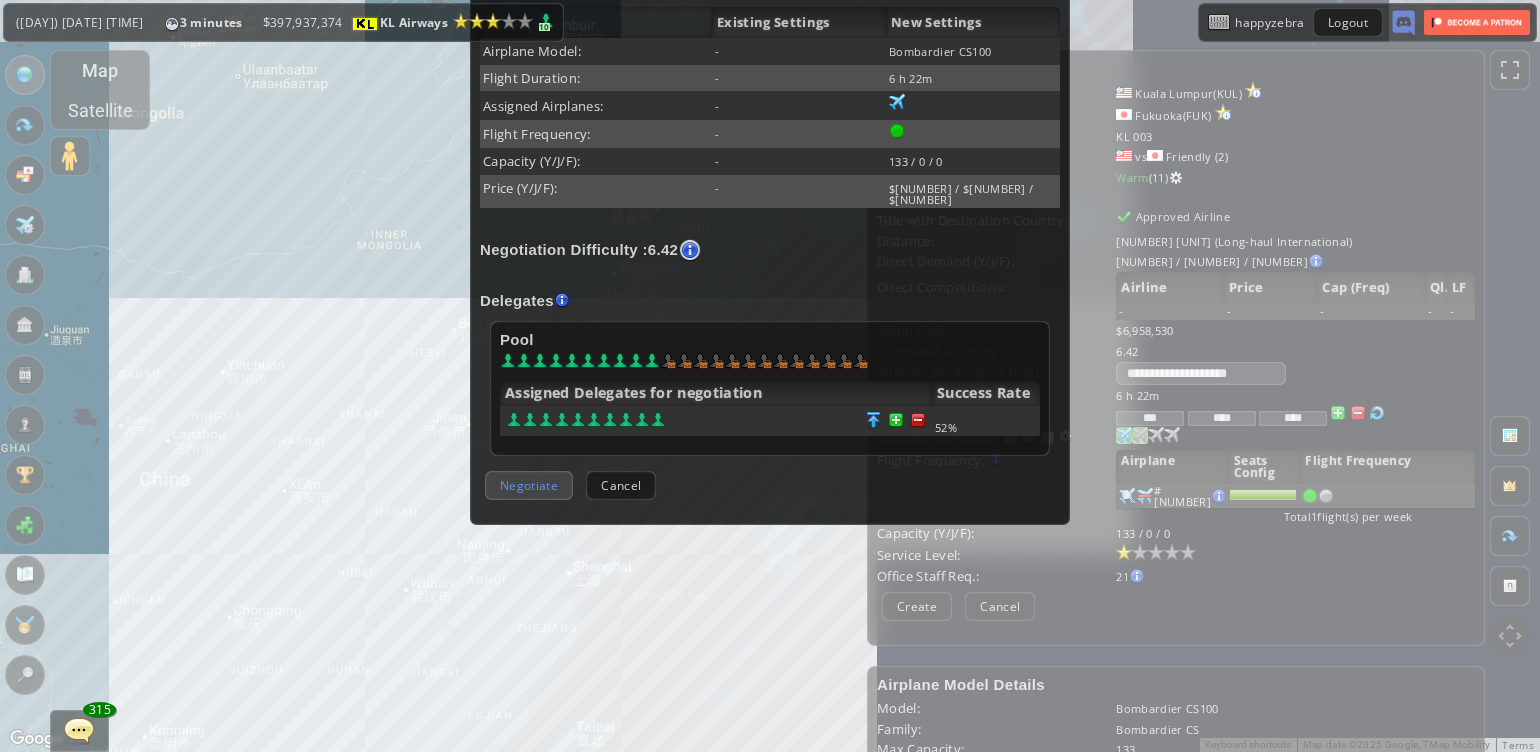 click on "Negotiate" at bounding box center [529, 485] 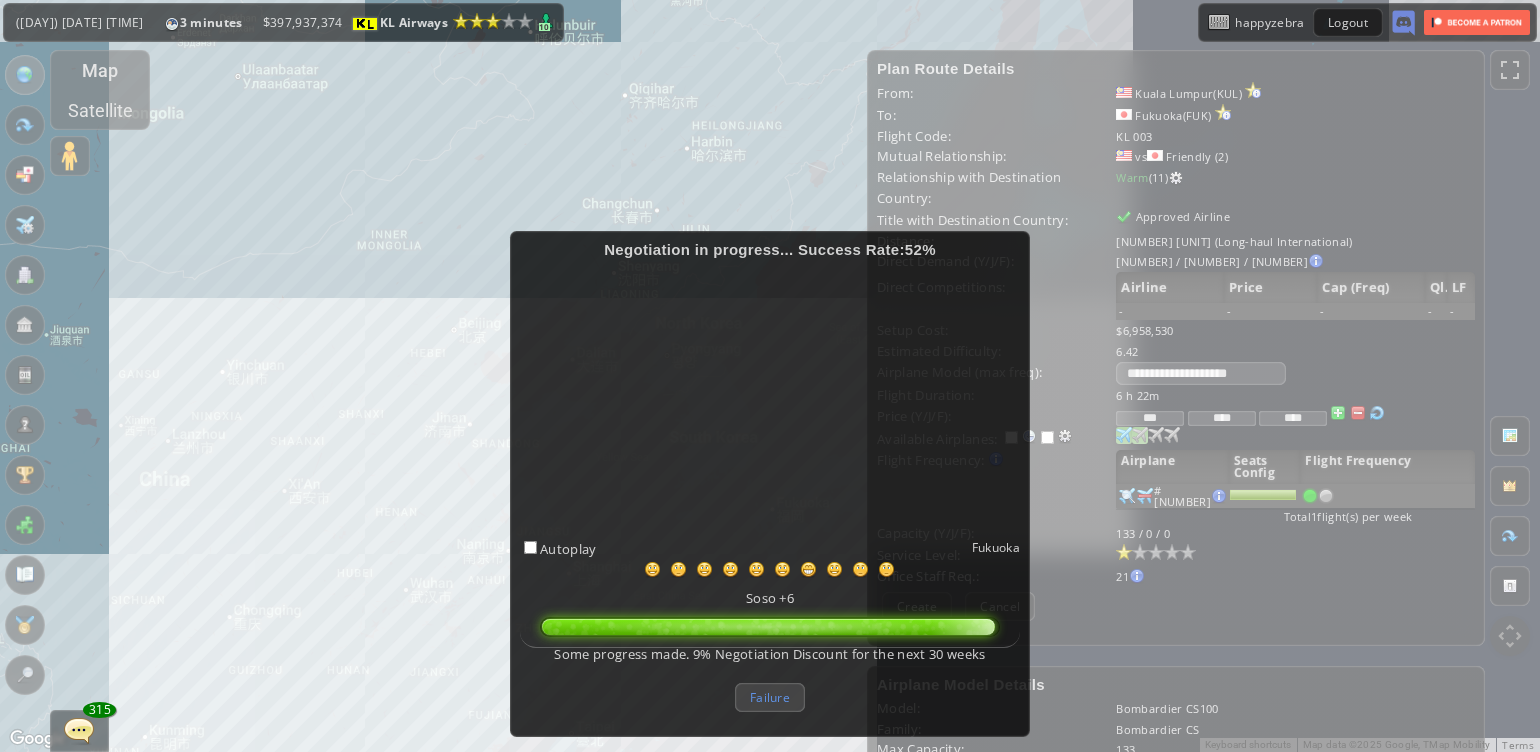 click on "Failure" at bounding box center (770, 697) 